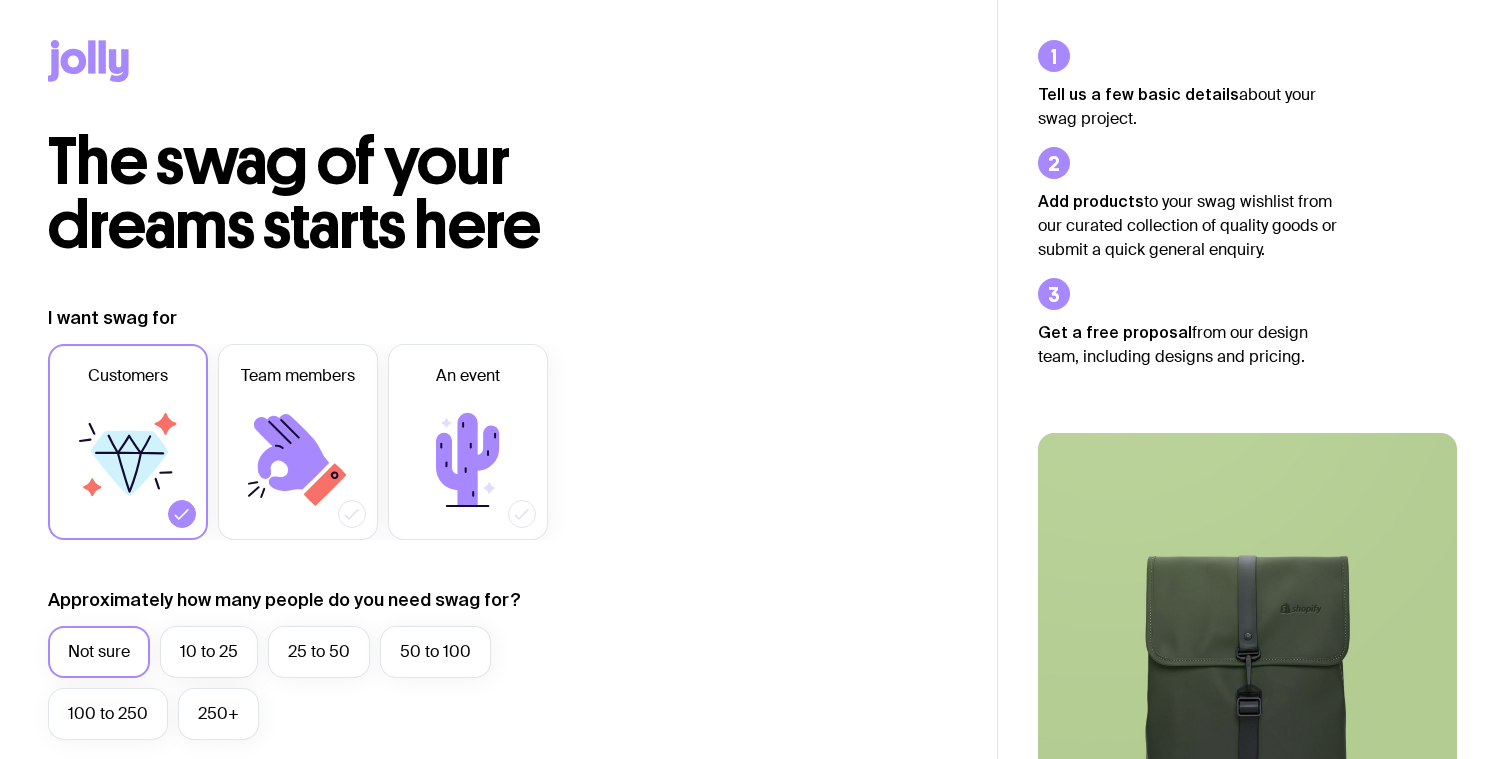 scroll, scrollTop: 296, scrollLeft: 0, axis: vertical 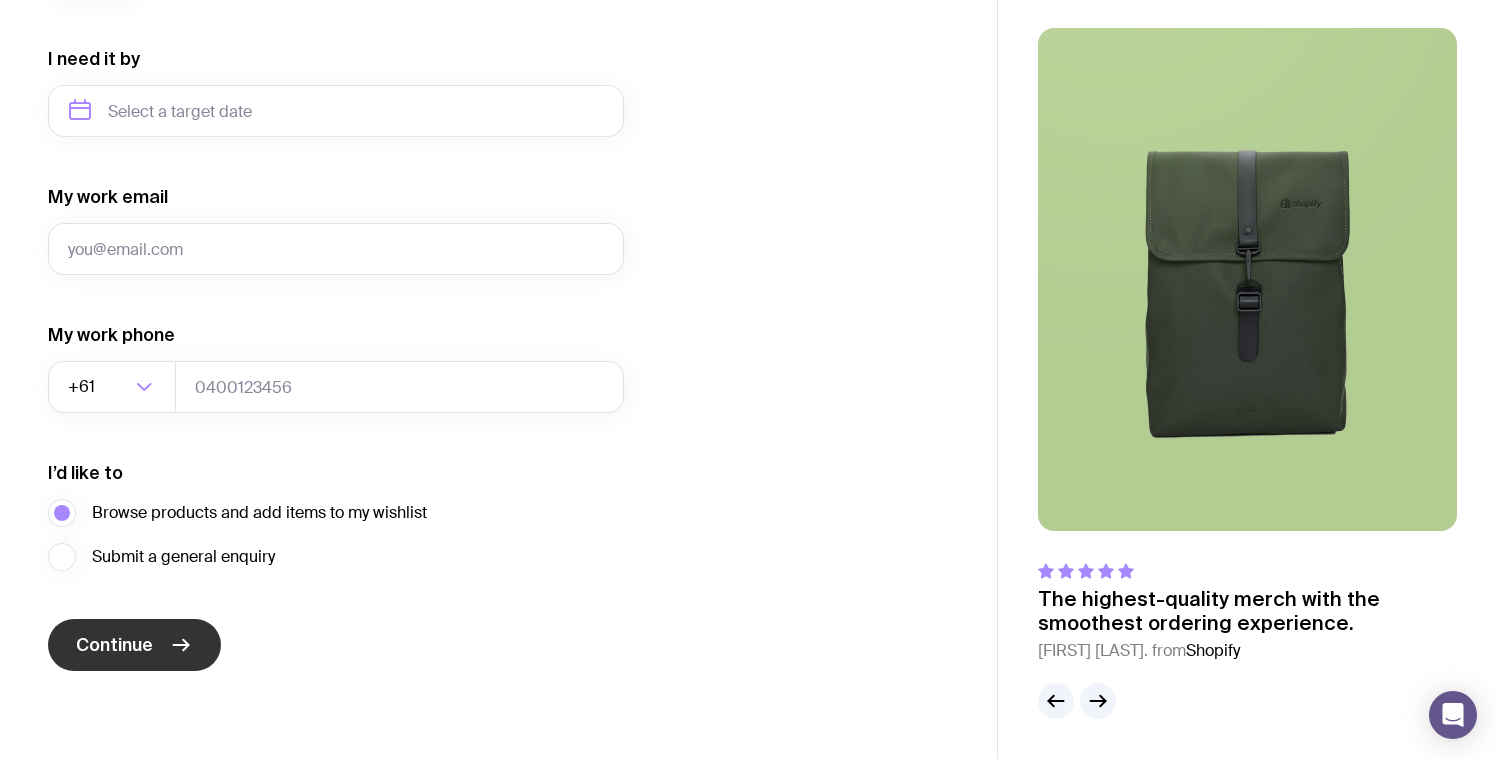 click on "Continue" at bounding box center (134, 645) 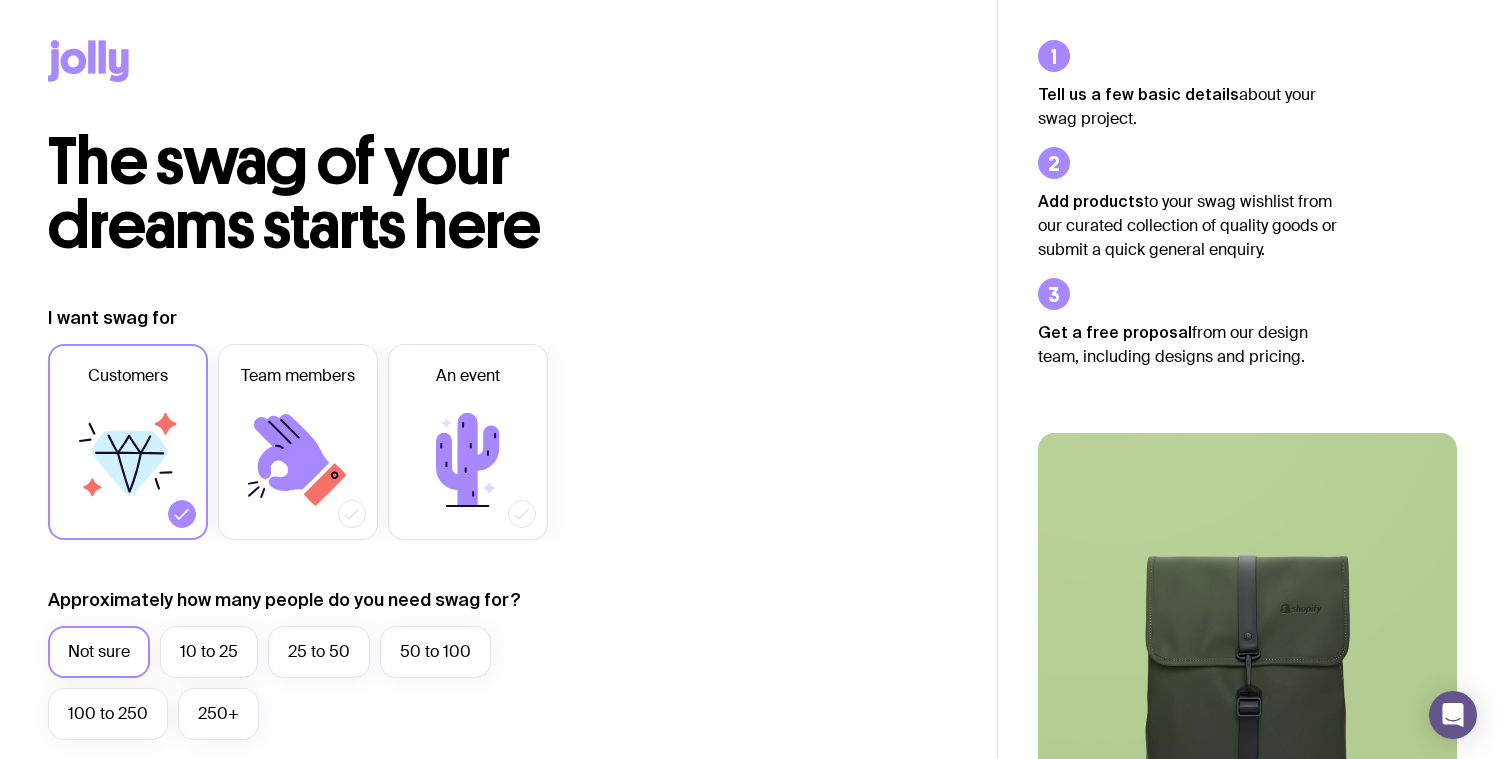 scroll, scrollTop: 0, scrollLeft: 0, axis: both 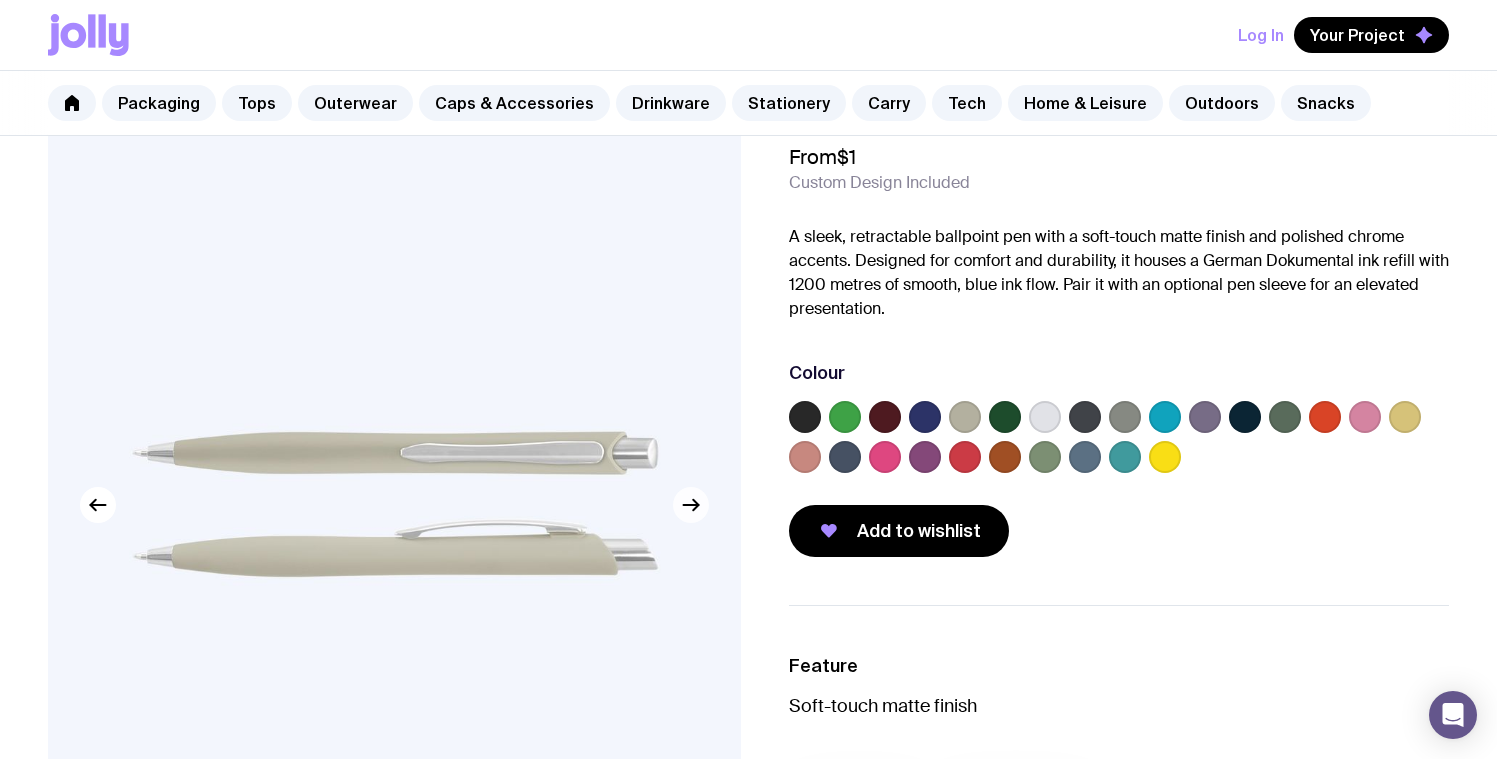 click 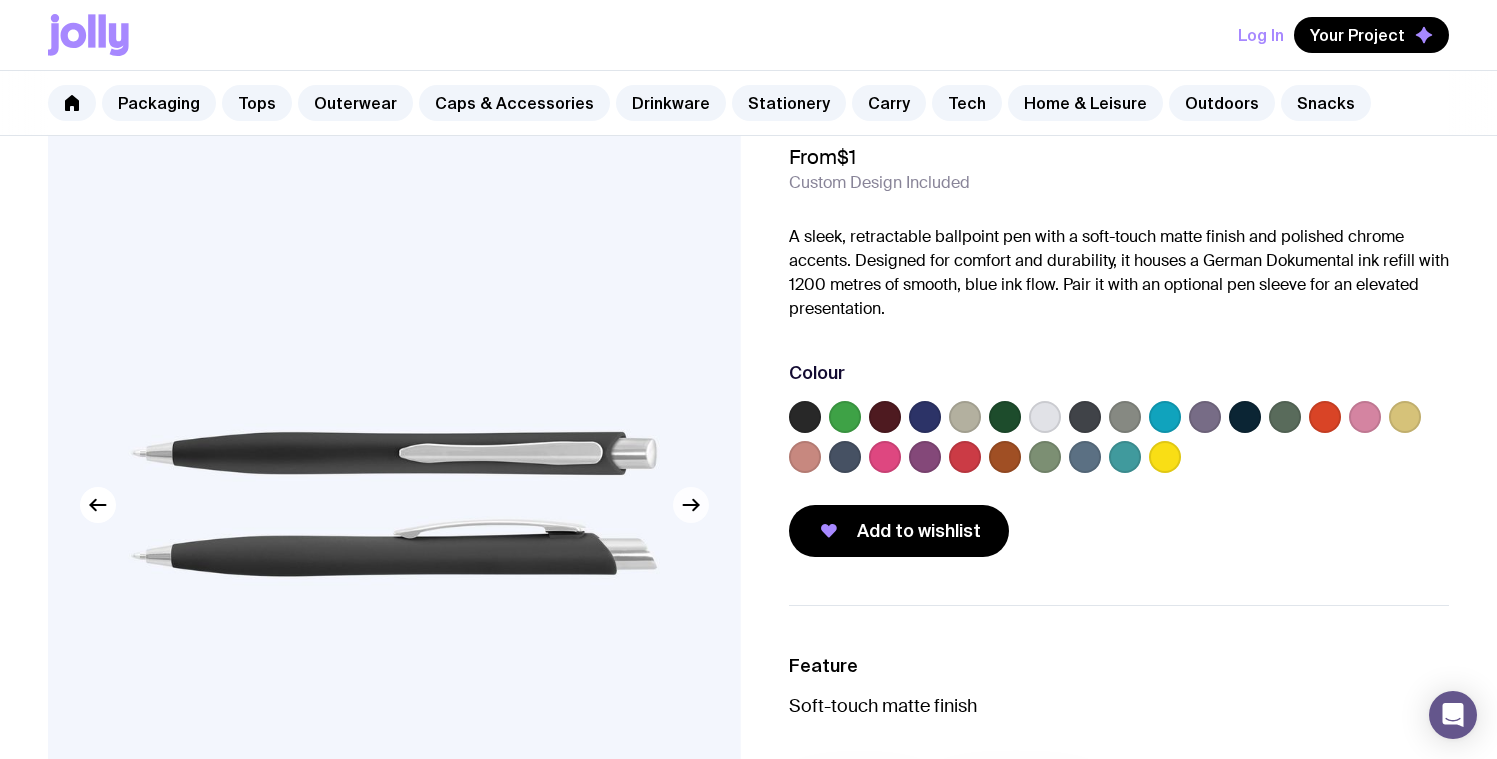 click 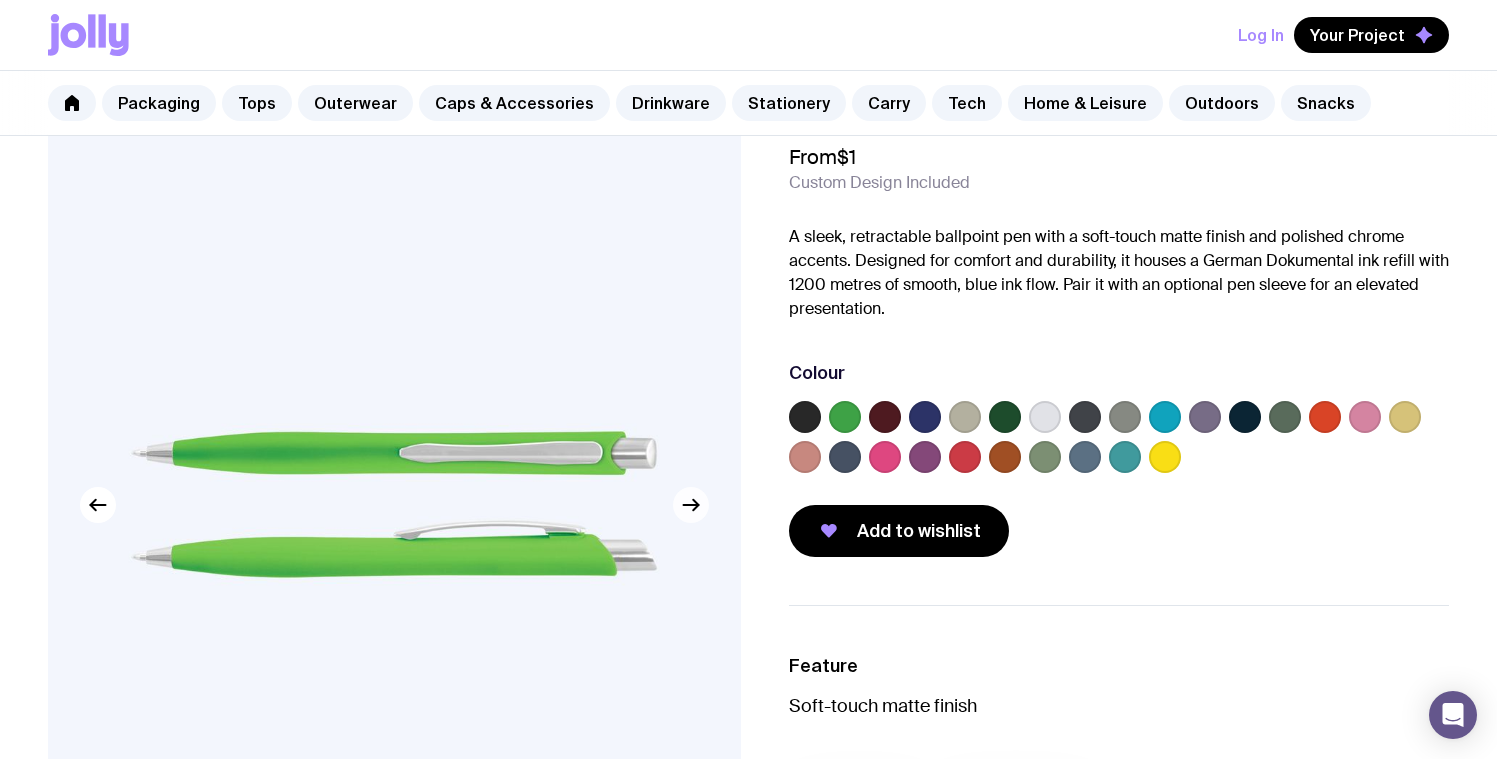click 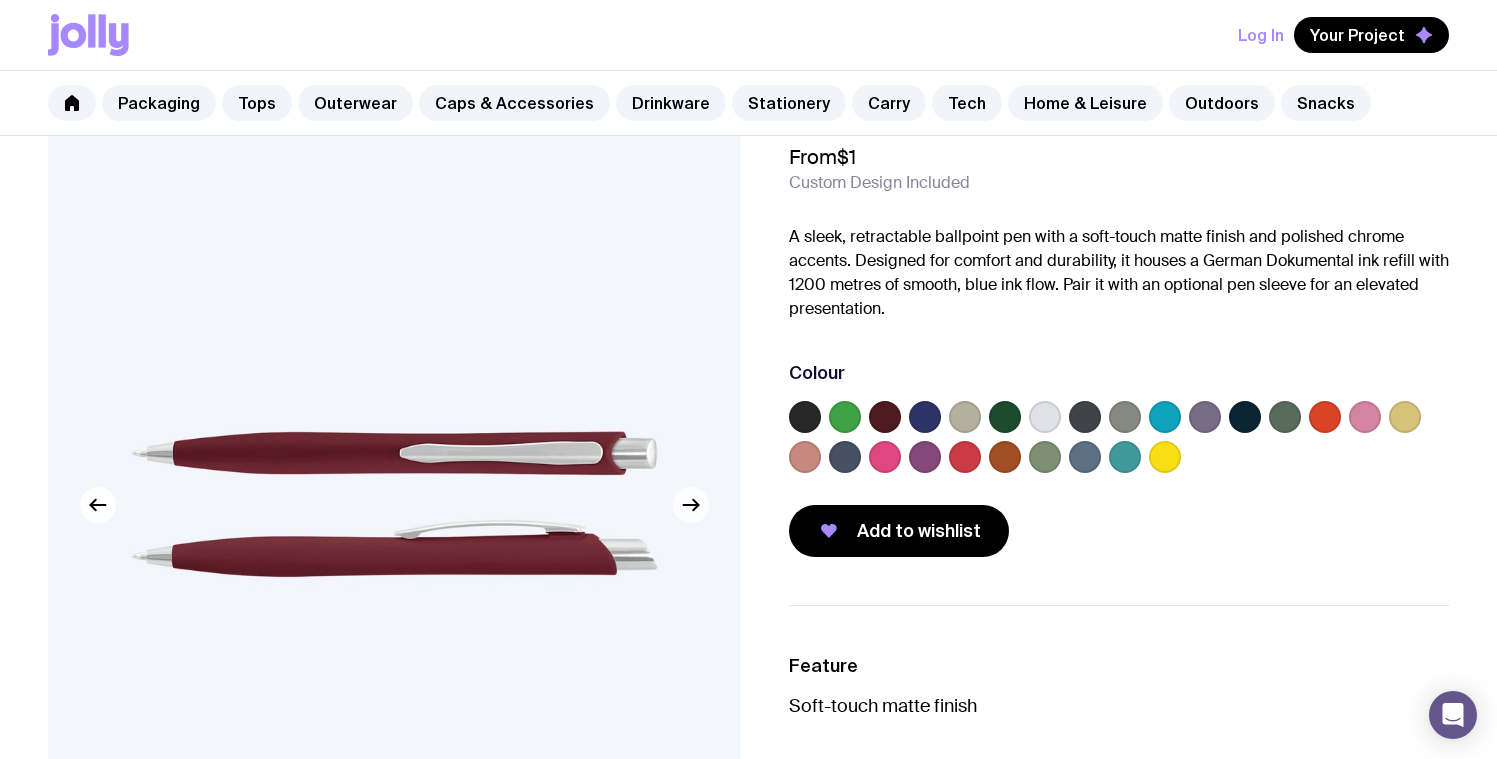 click 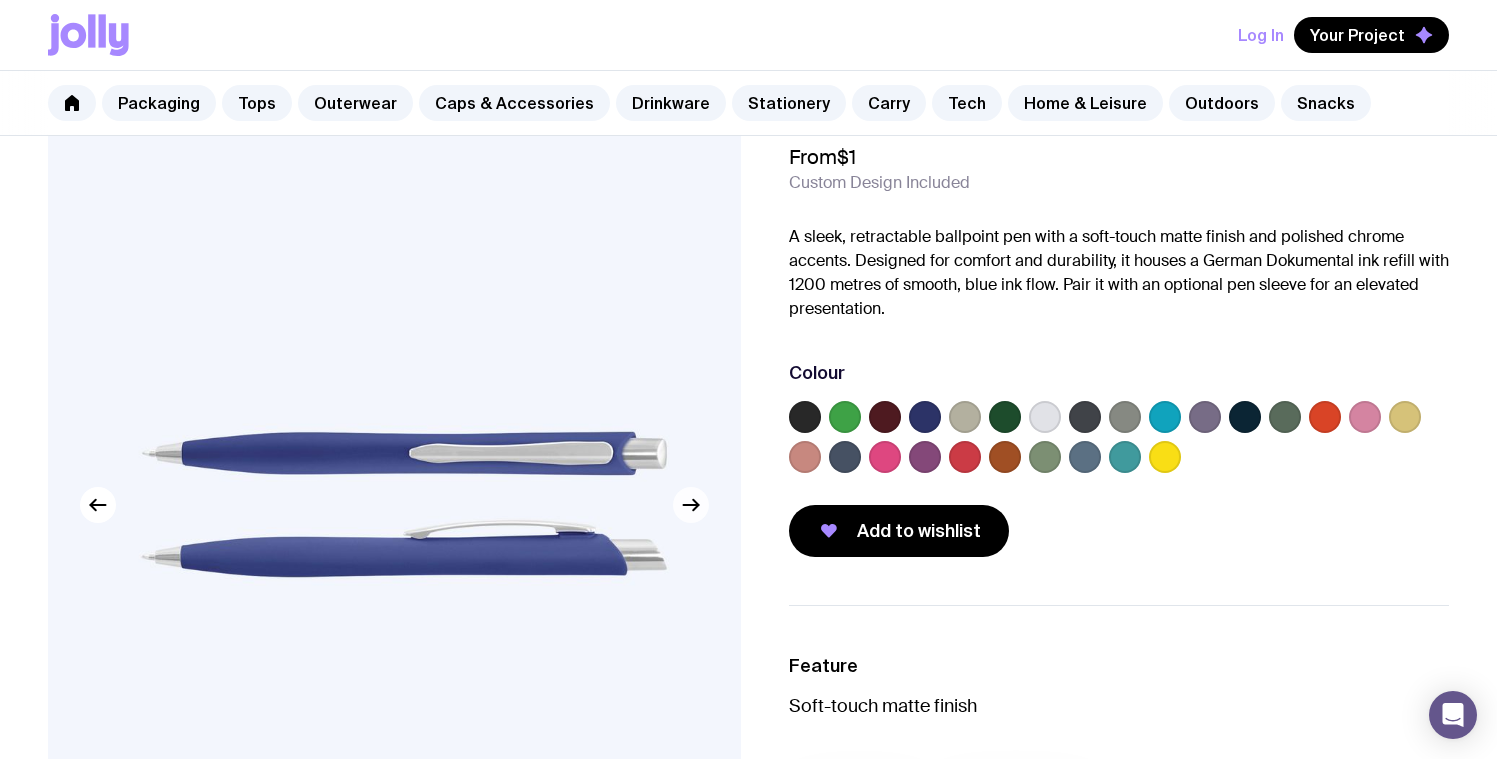 click 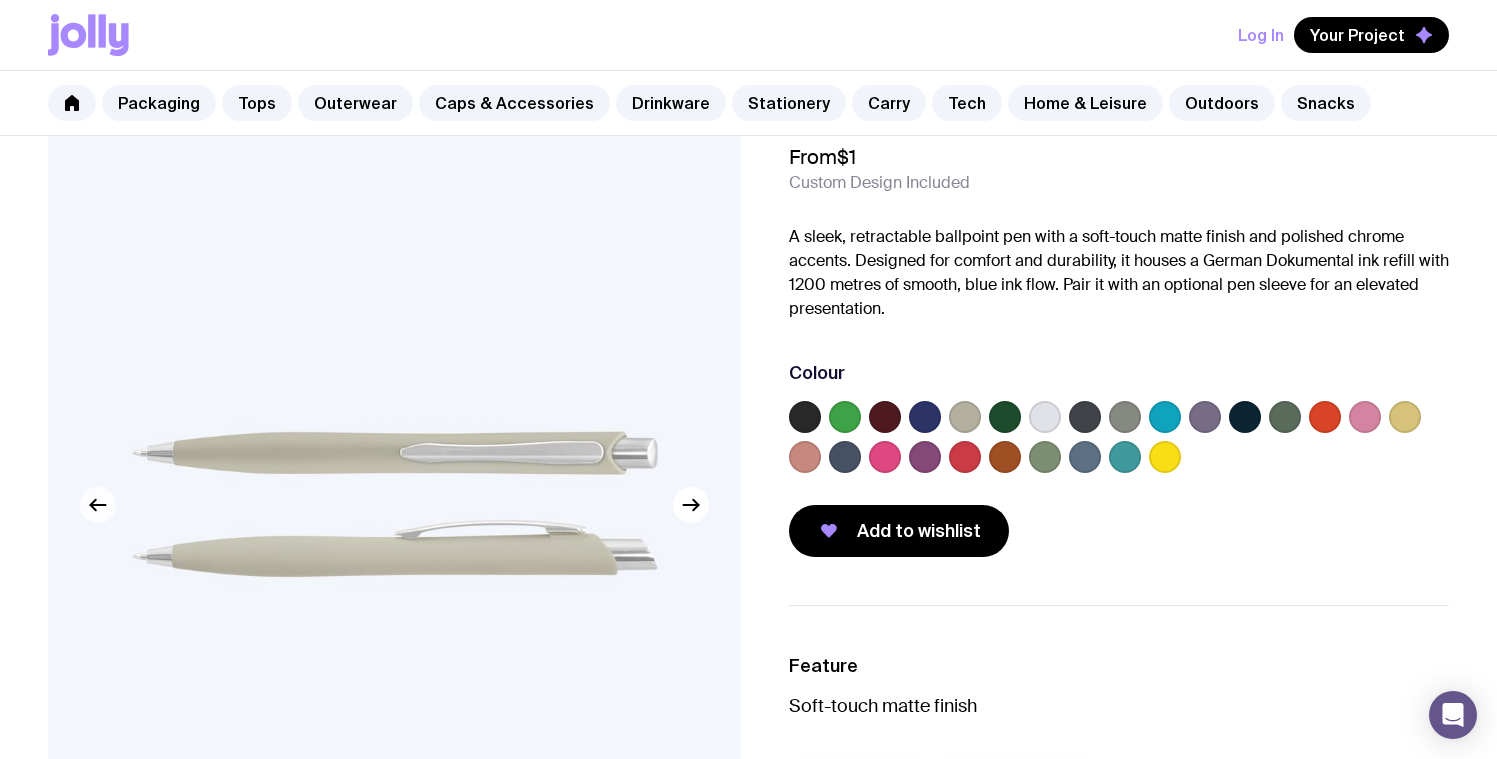 click 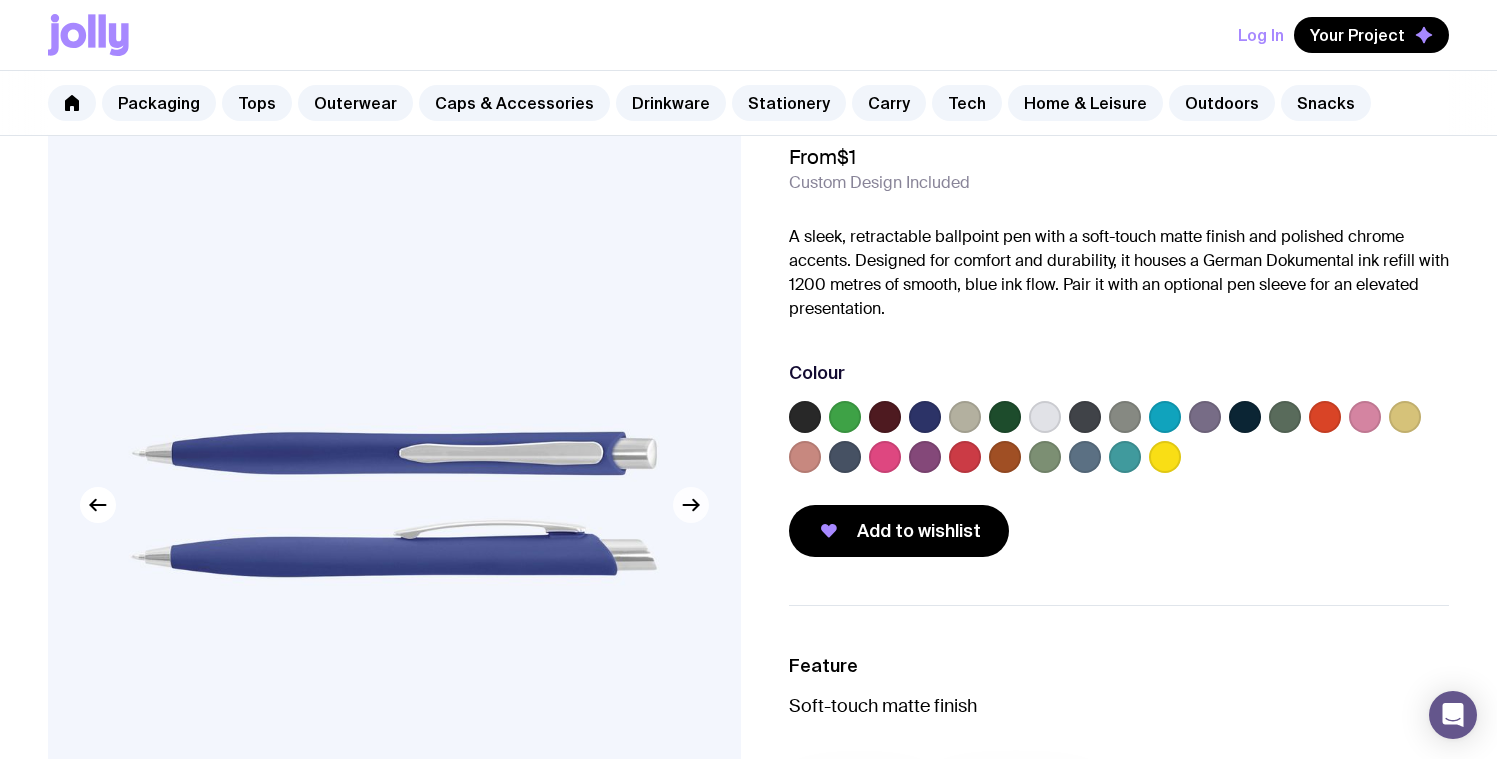 click 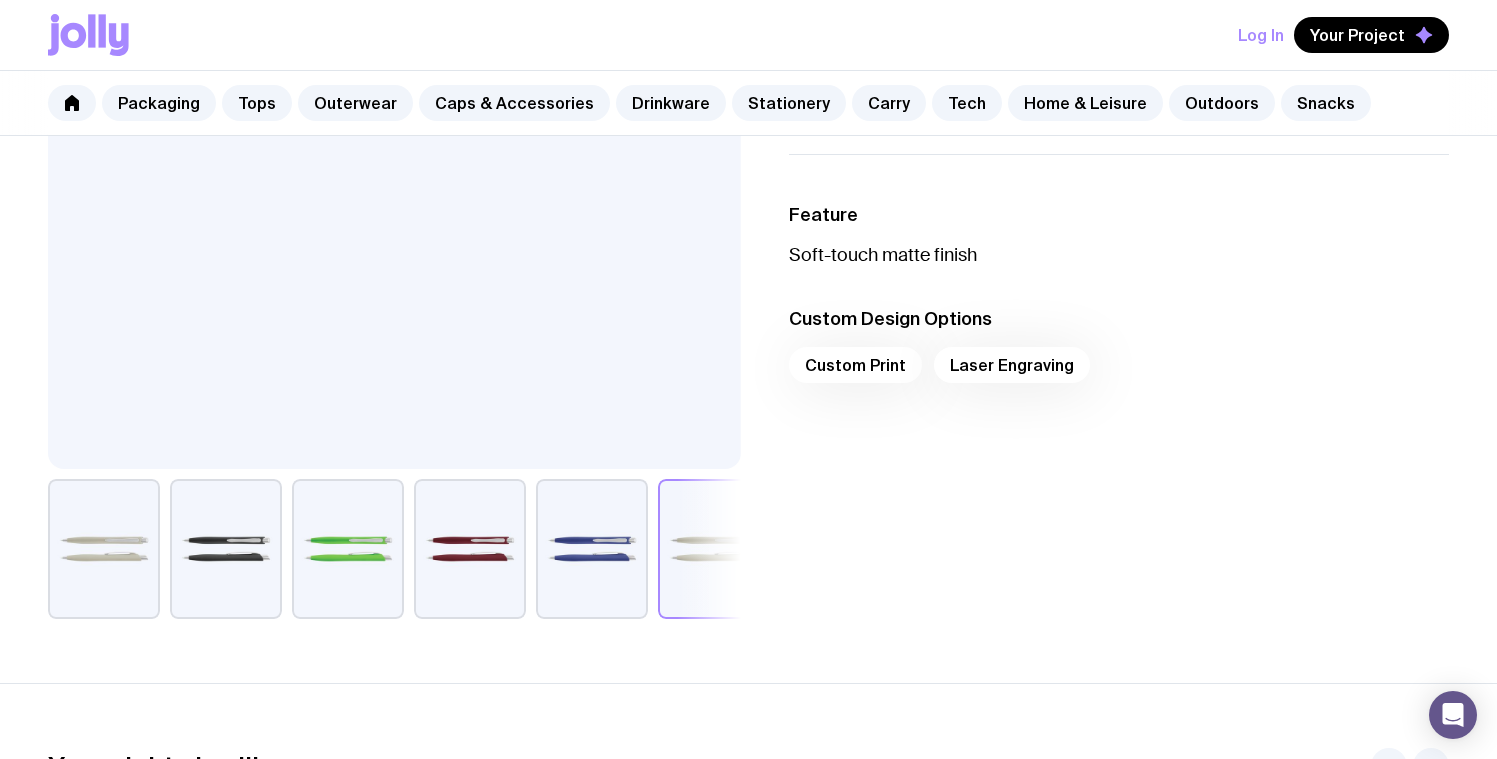 scroll, scrollTop: 546, scrollLeft: 0, axis: vertical 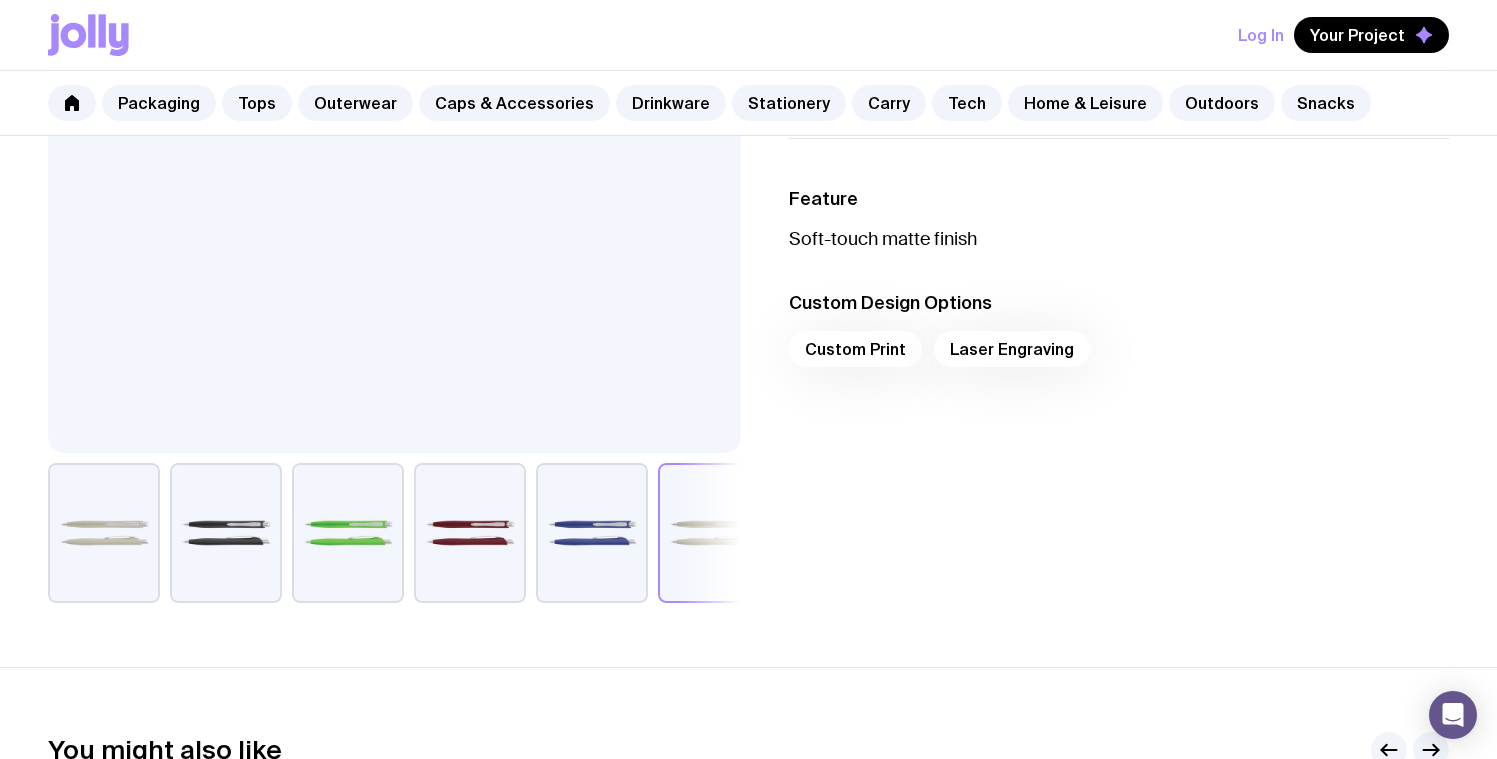 click at bounding box center [104, 533] 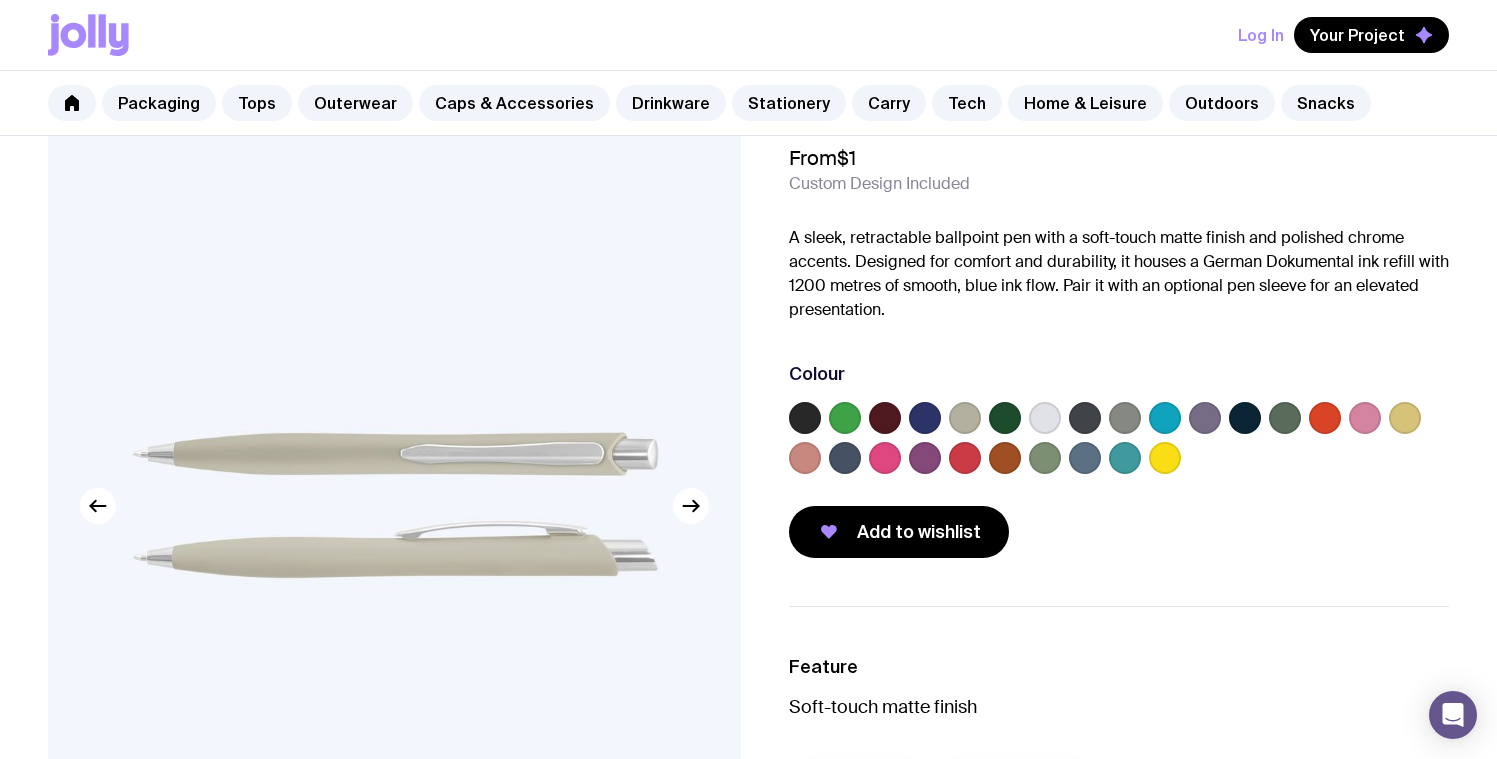 scroll, scrollTop: 78, scrollLeft: 0, axis: vertical 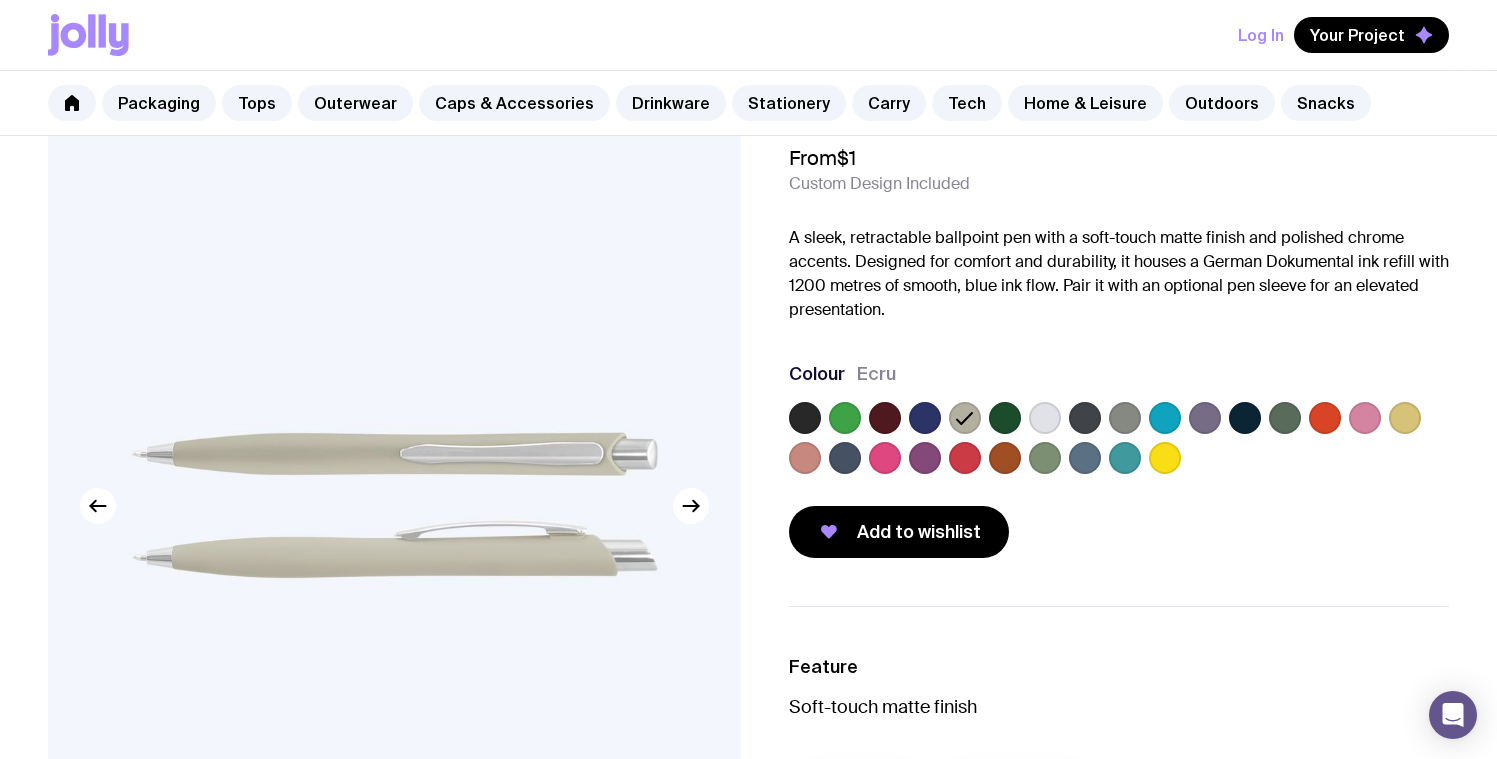 click at bounding box center (1005, 418) 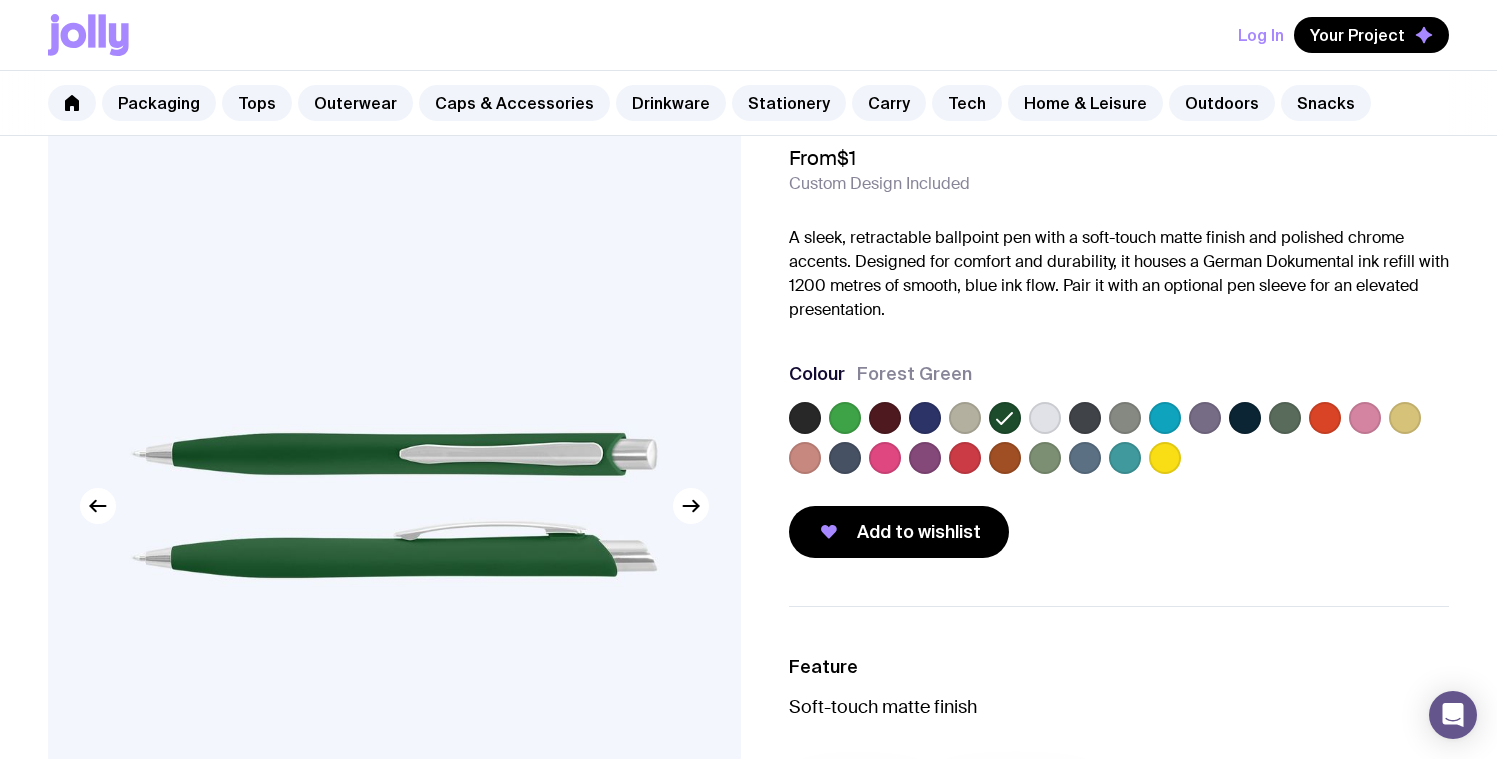 click at bounding box center [965, 418] 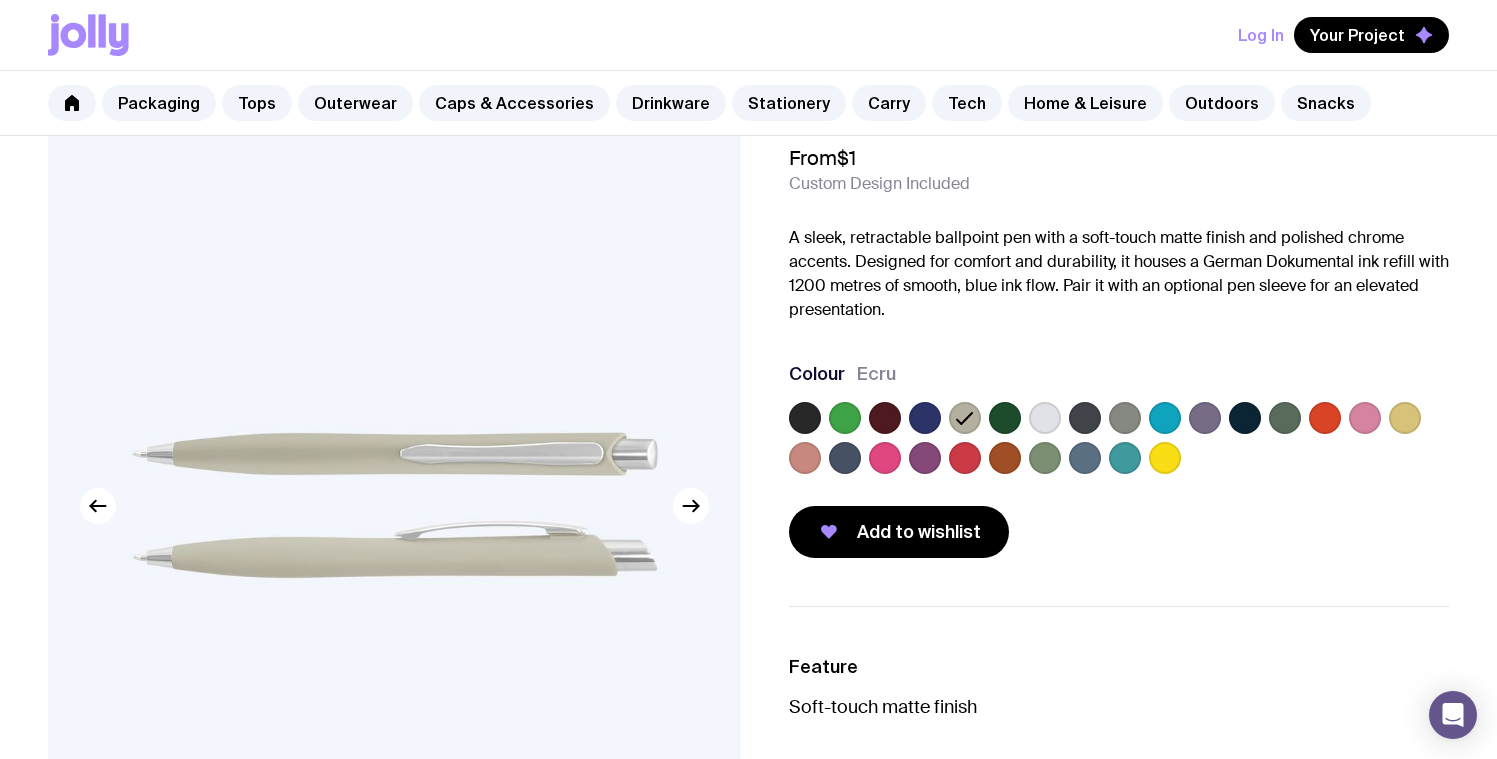 click at bounding box center (1125, 418) 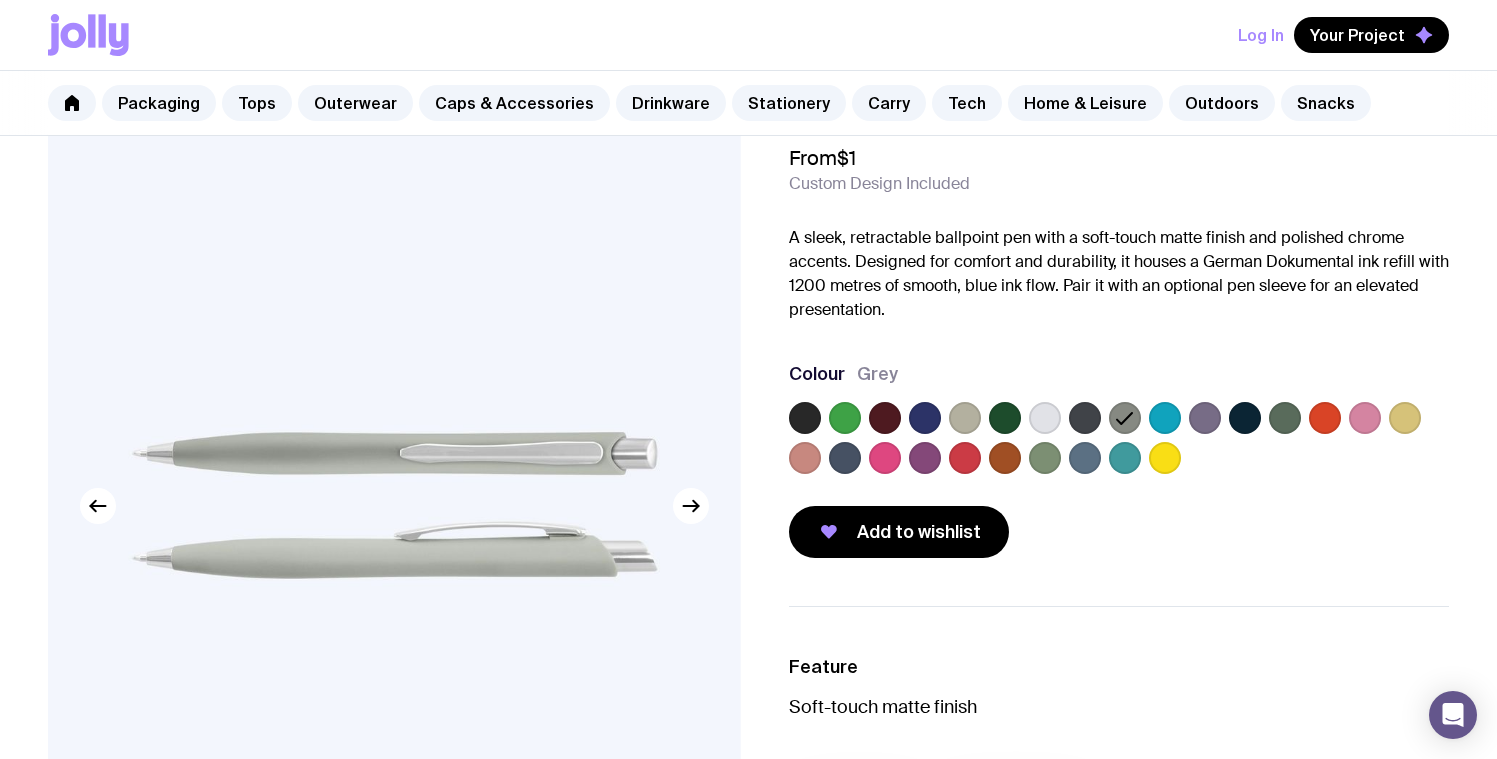 click at bounding box center [1005, 418] 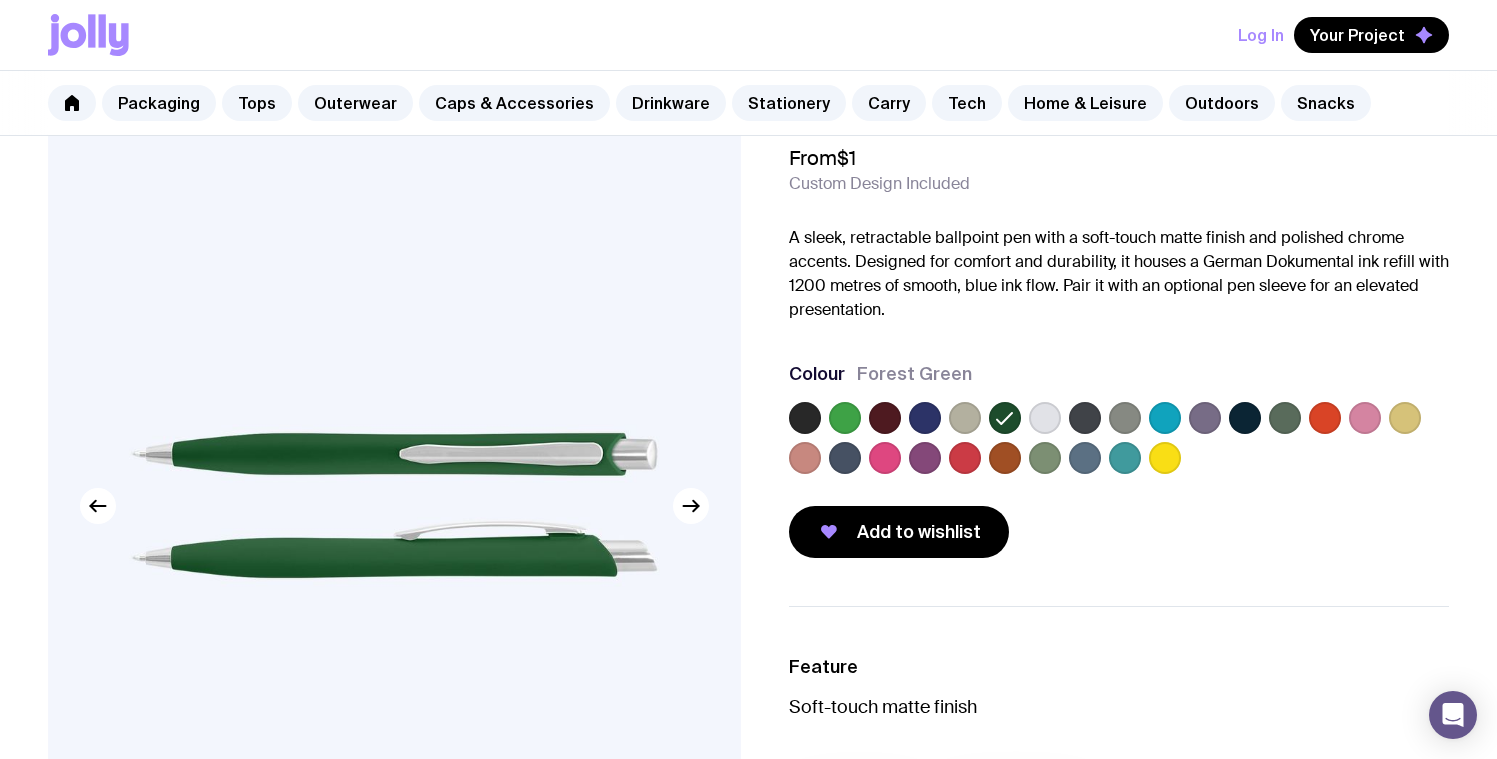 click at bounding box center [965, 418] 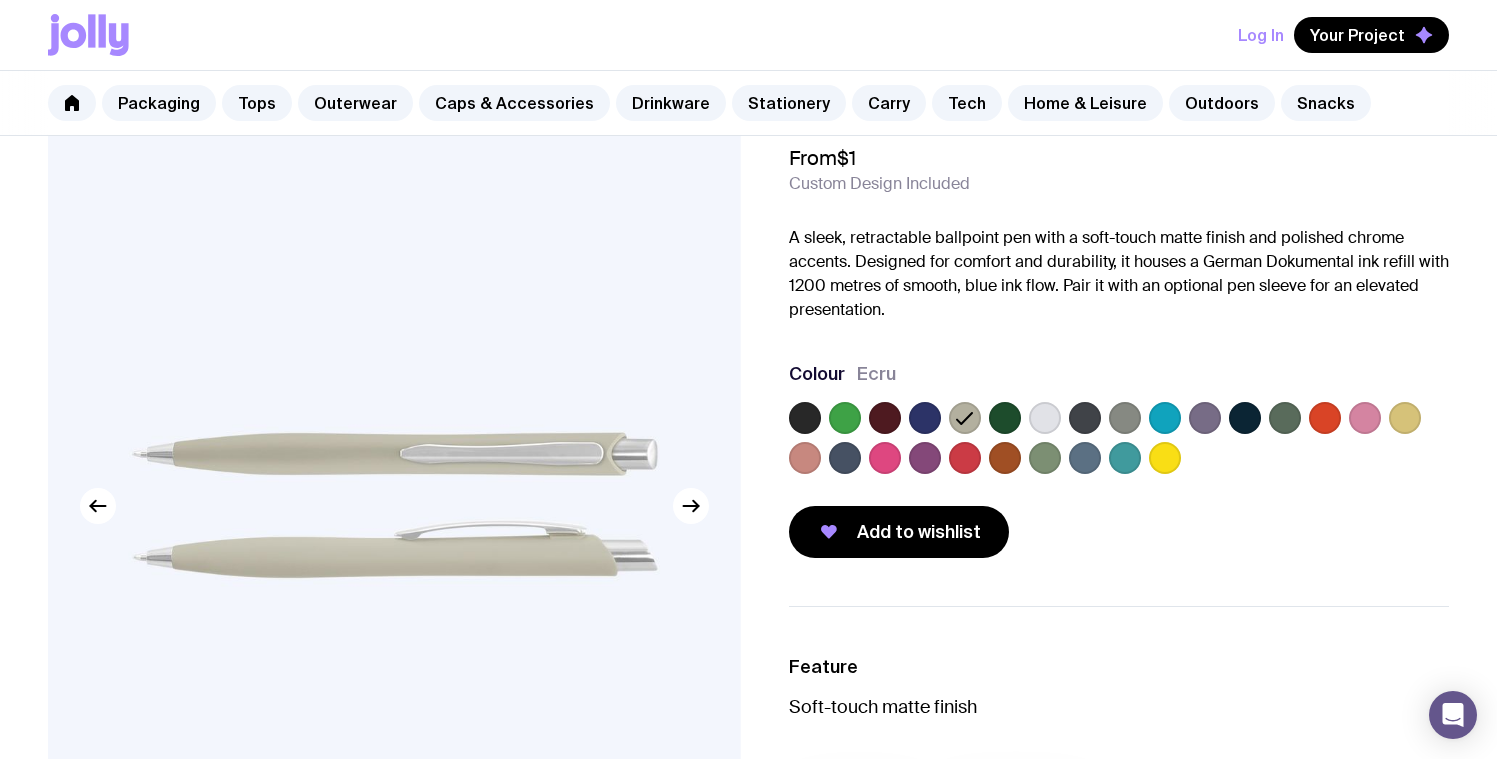 click at bounding box center (1005, 418) 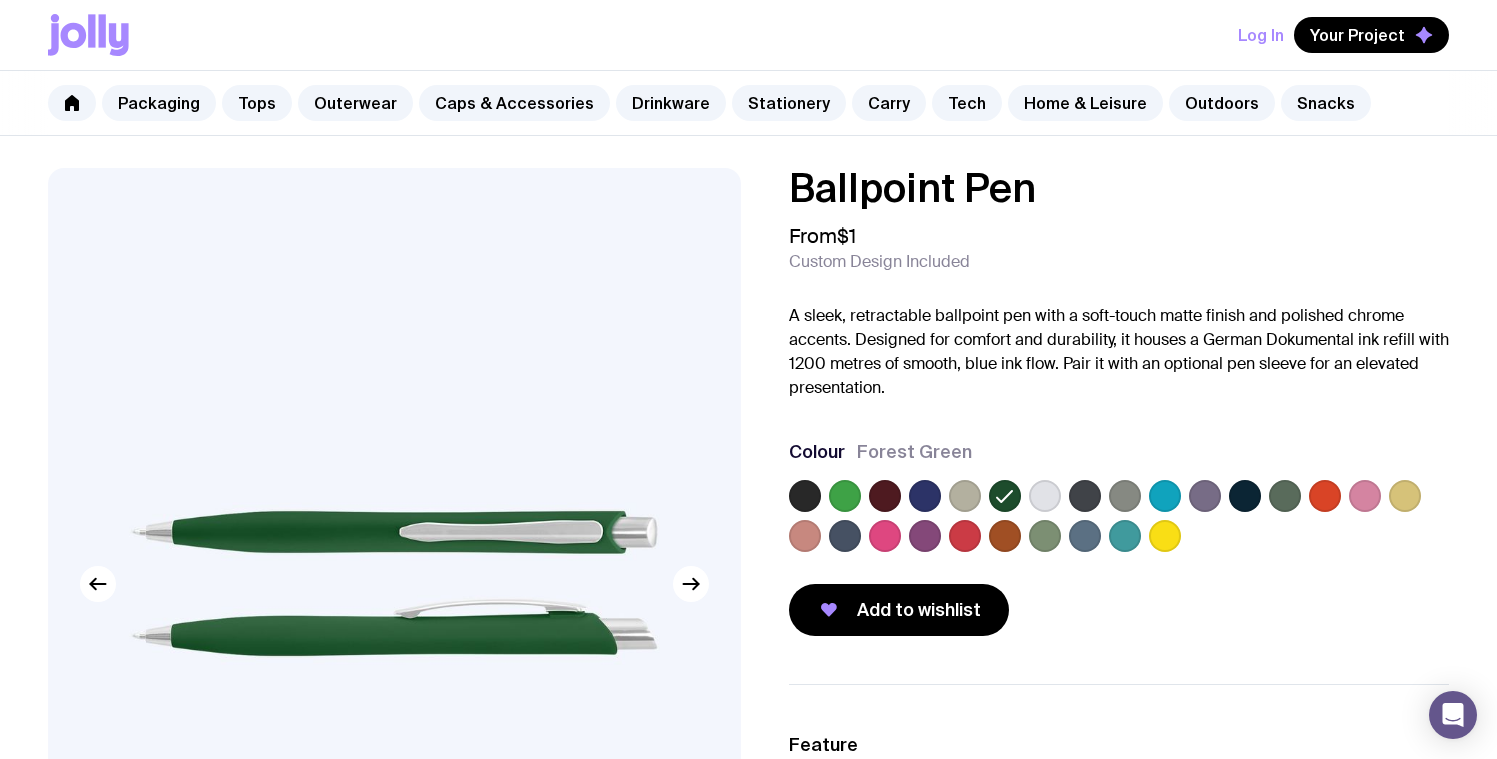scroll, scrollTop: 0, scrollLeft: 0, axis: both 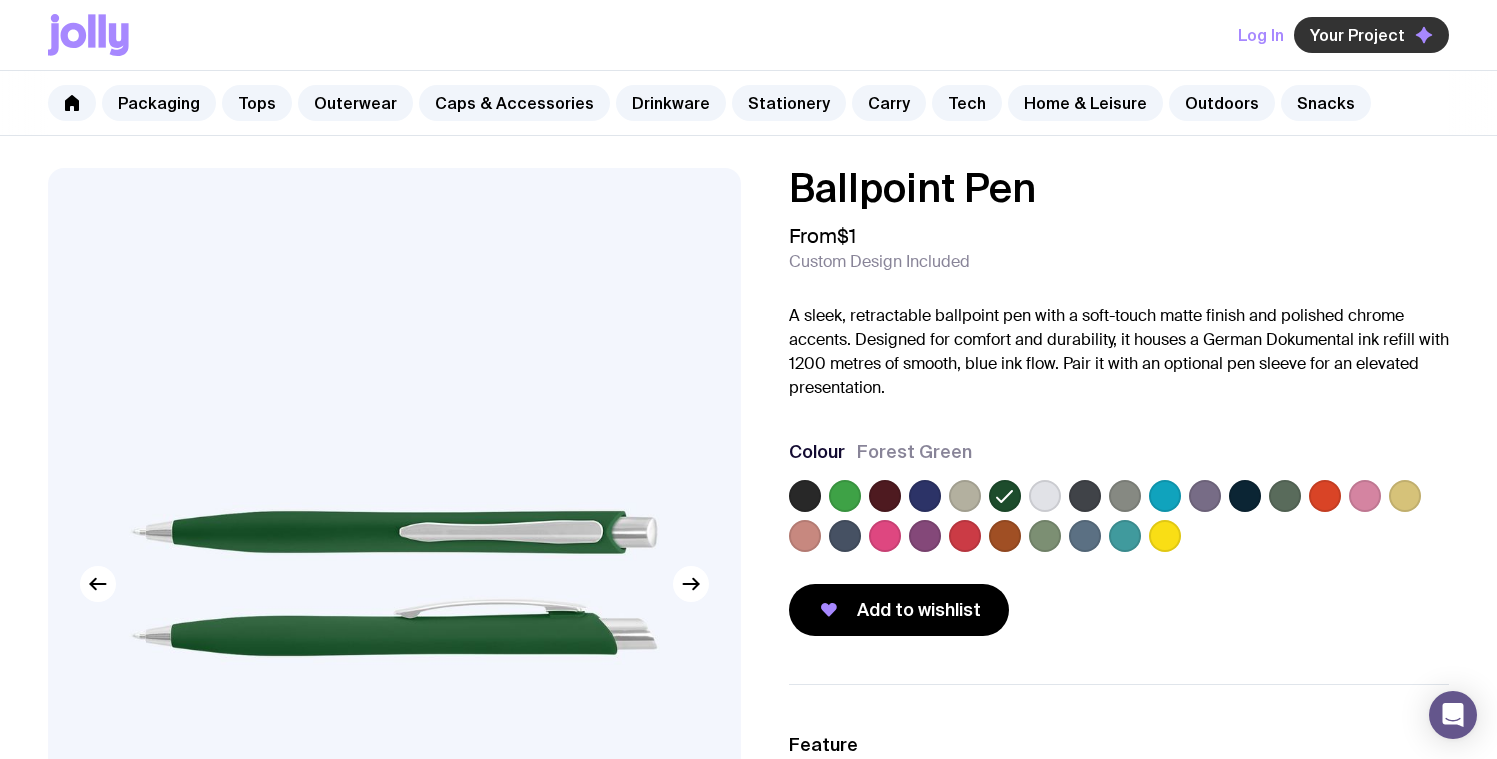 click on "Your Project" at bounding box center [1357, 35] 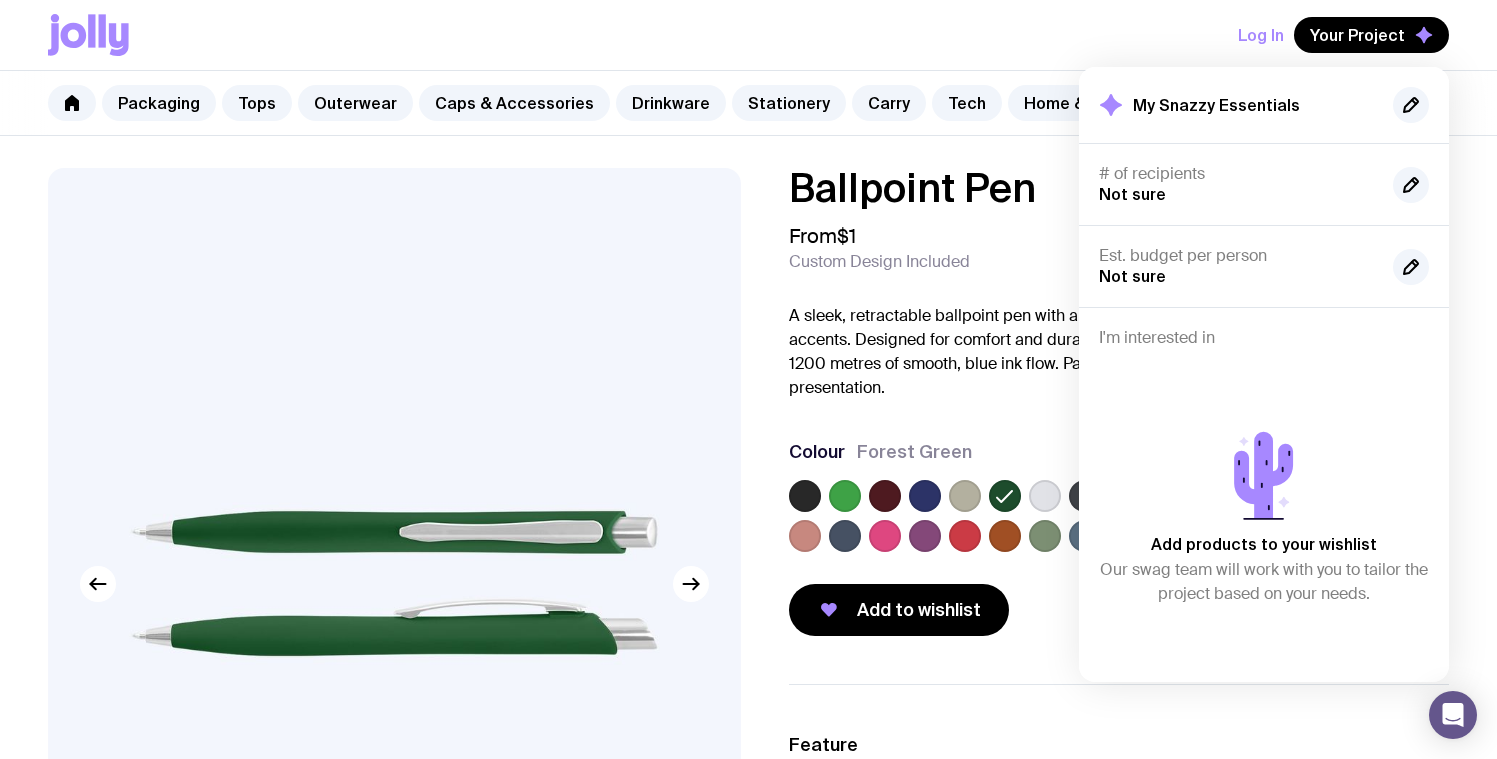 click on "Ballpoint Pen From  $1  Custom Design Included  A sleek, retractable ballpoint pen with a soft-touch matte finish and polished chrome accents. Designed for comfort and durability, it houses a German Dokumental ink refill with 1200 metres of smooth, blue ink flow. Pair it with an optional pen sleeve for an elevated presentation. Colour Forest Green Add to wishlist" at bounding box center (1119, 402) 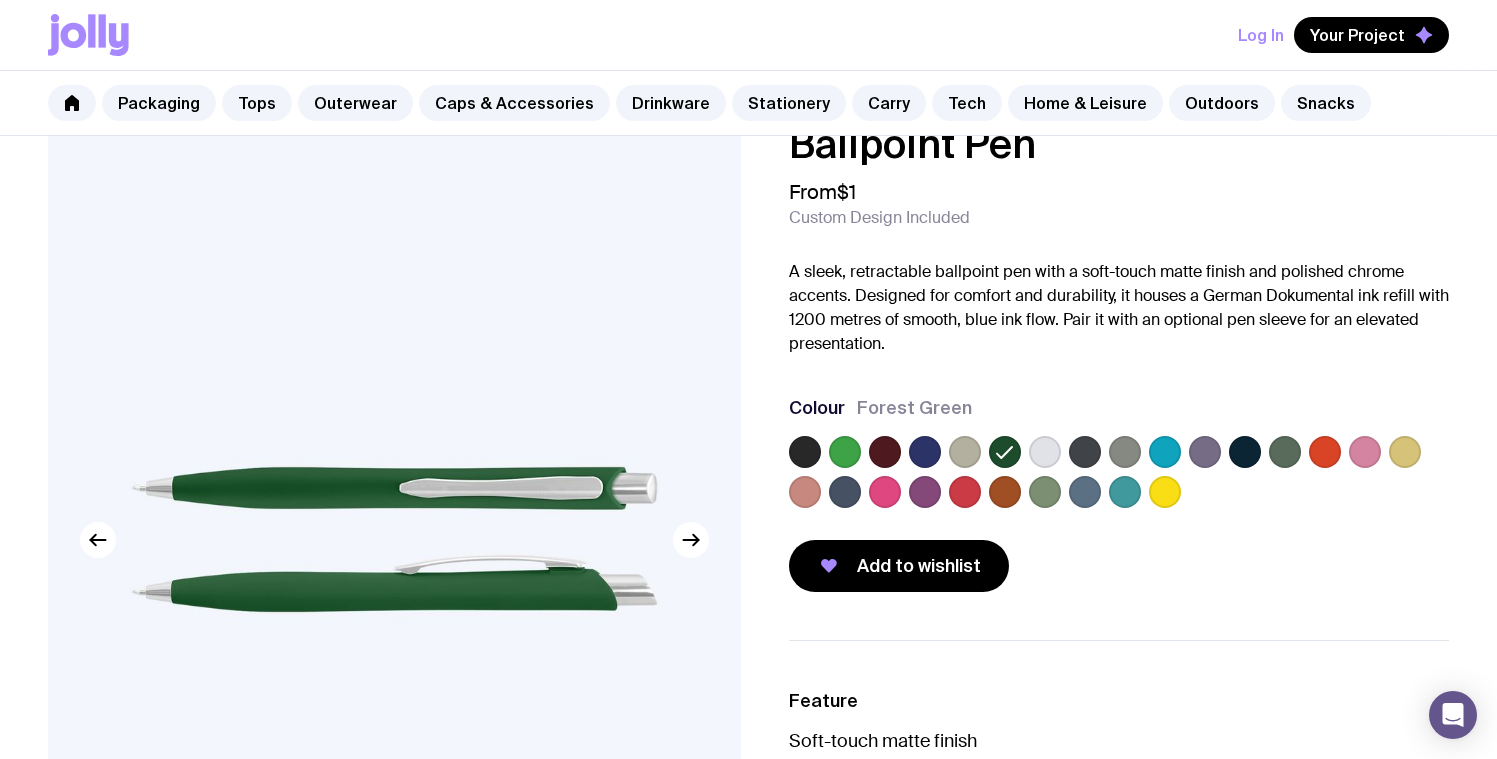 scroll, scrollTop: 27, scrollLeft: 0, axis: vertical 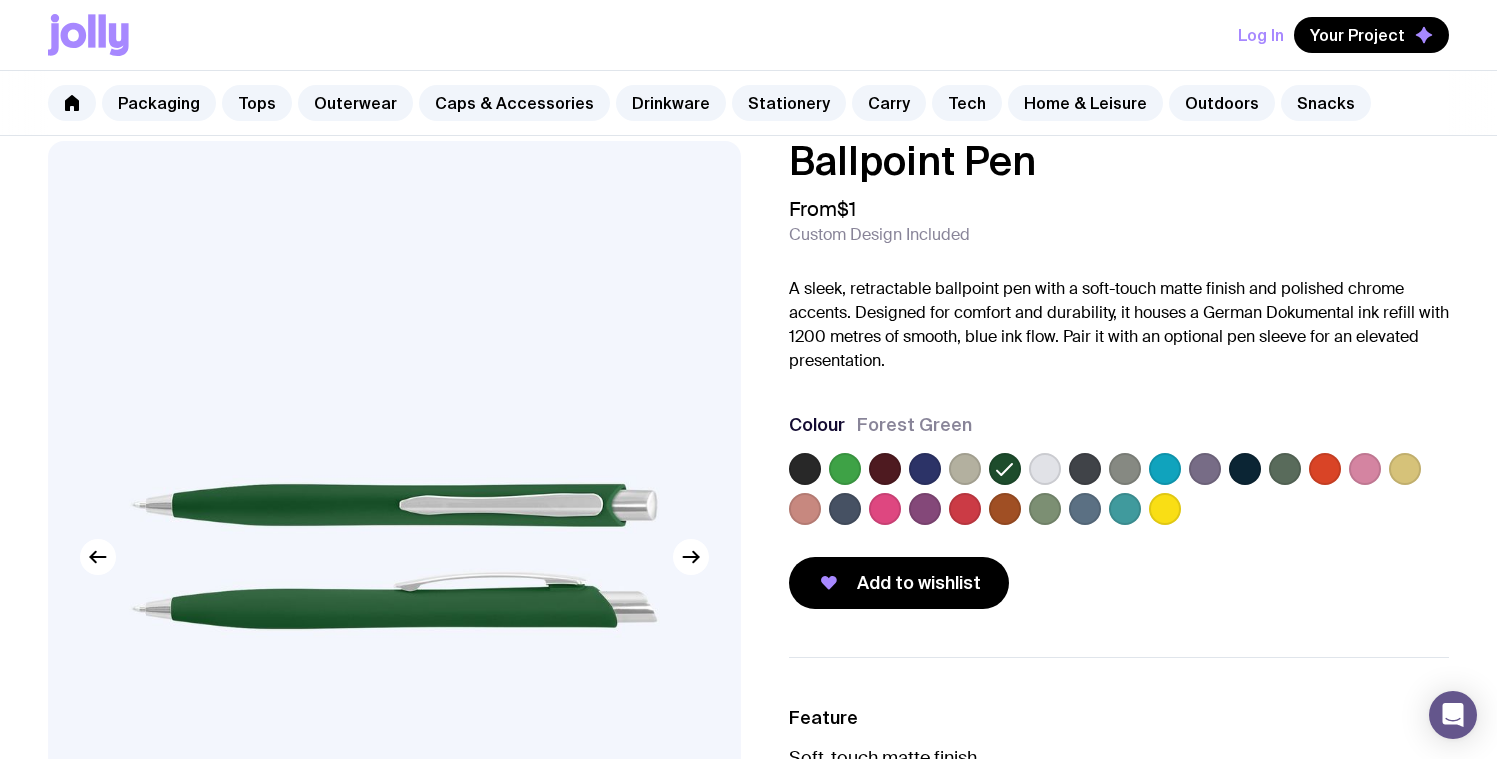 click at bounding box center [805, 469] 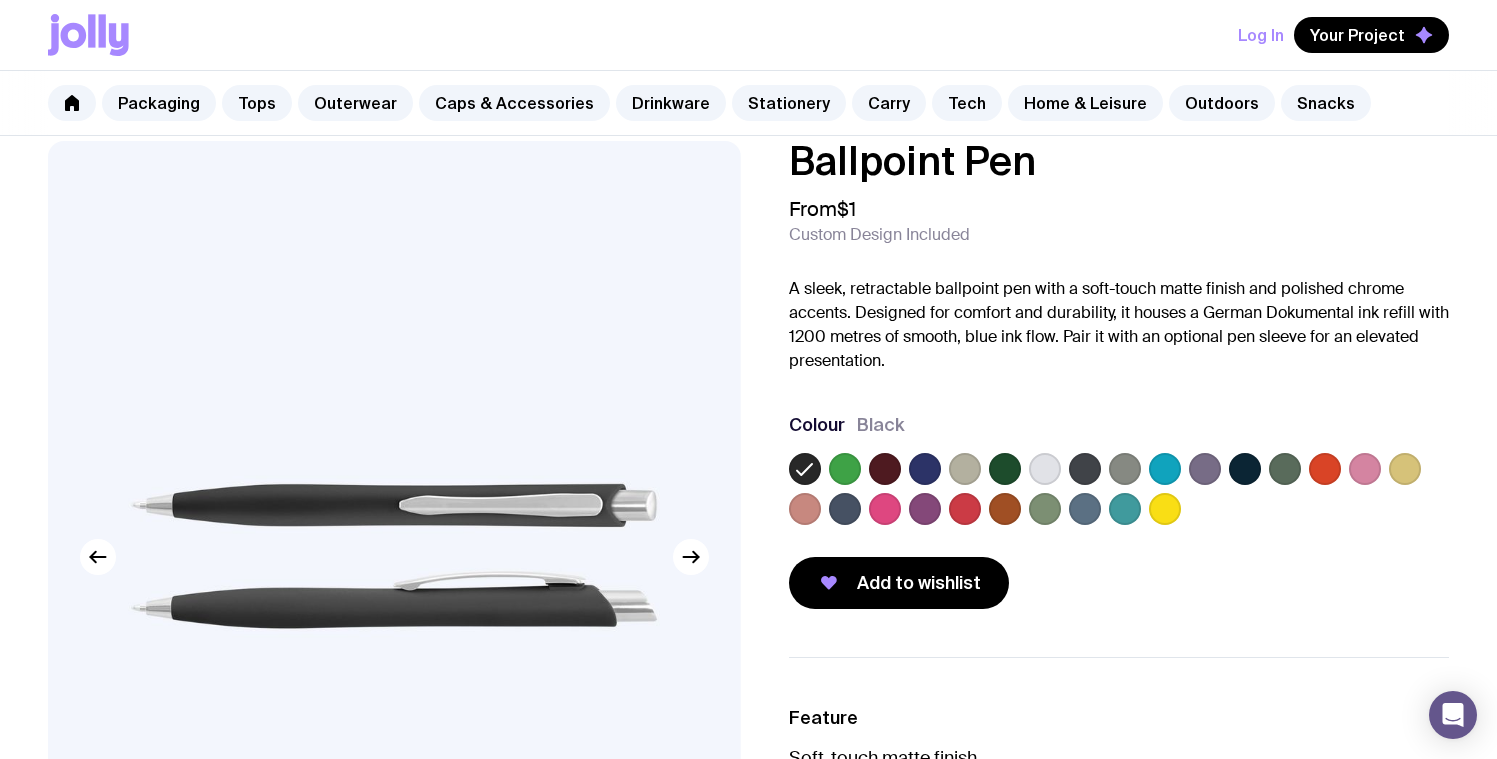 click at bounding box center [845, 469] 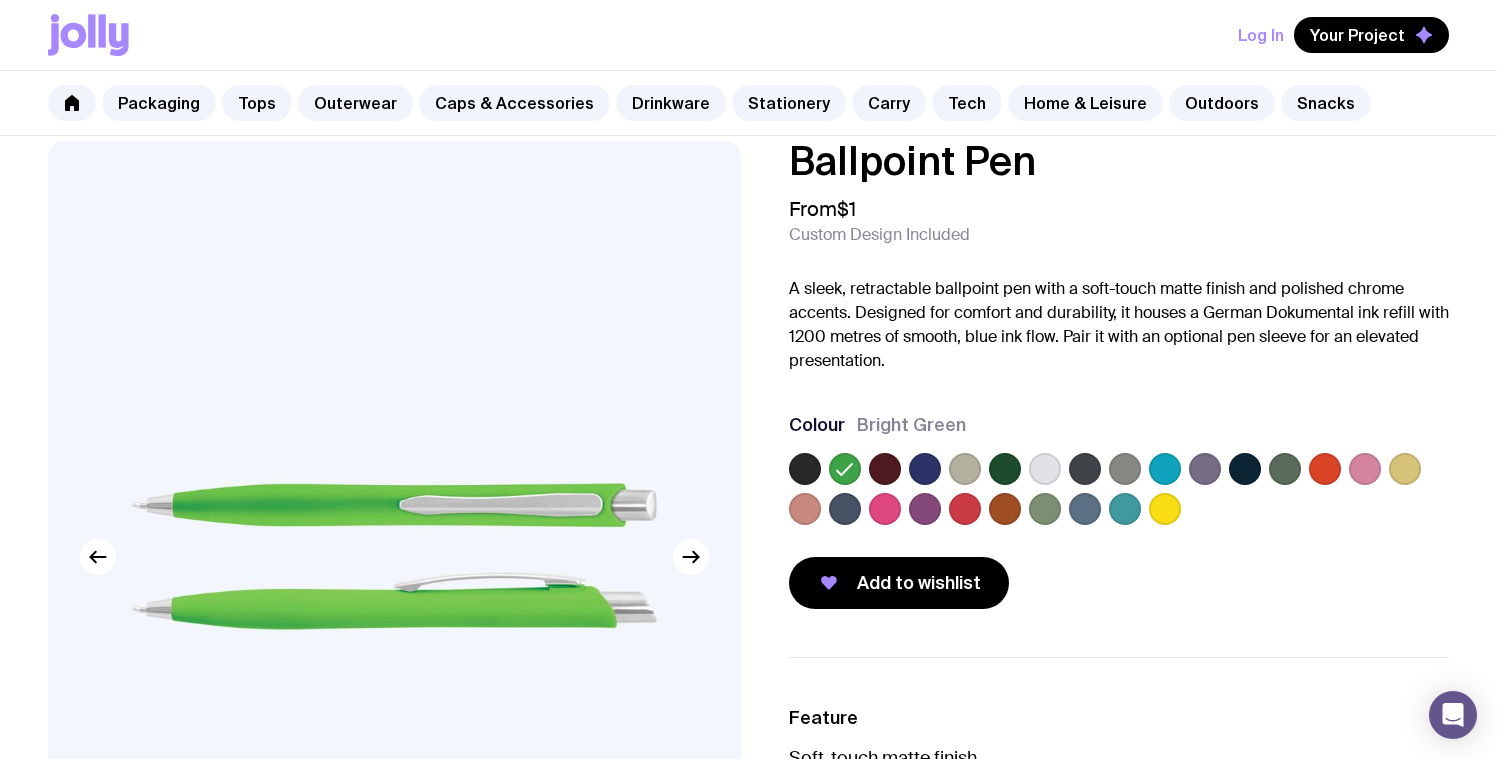 click at bounding box center (965, 469) 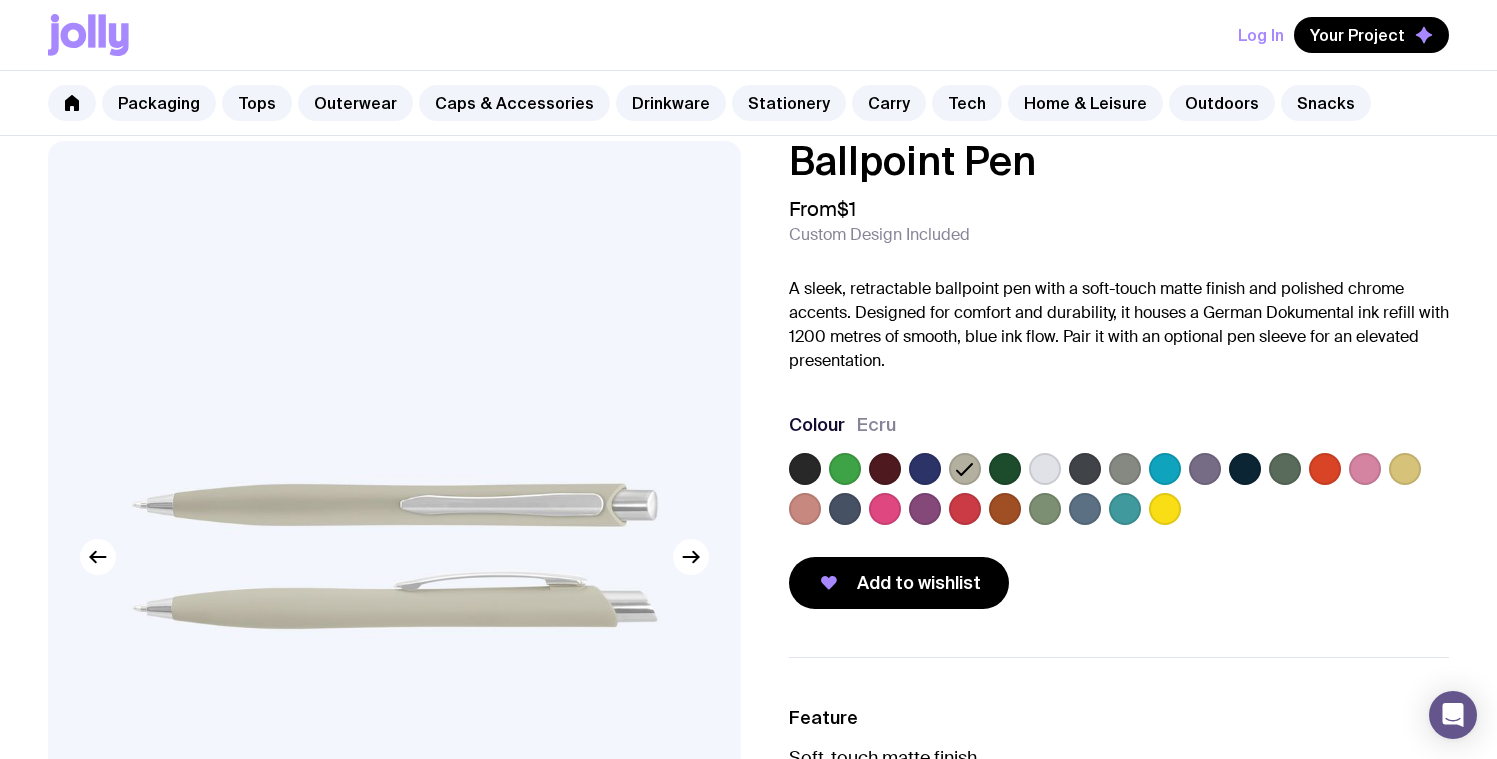 click at bounding box center (1005, 469) 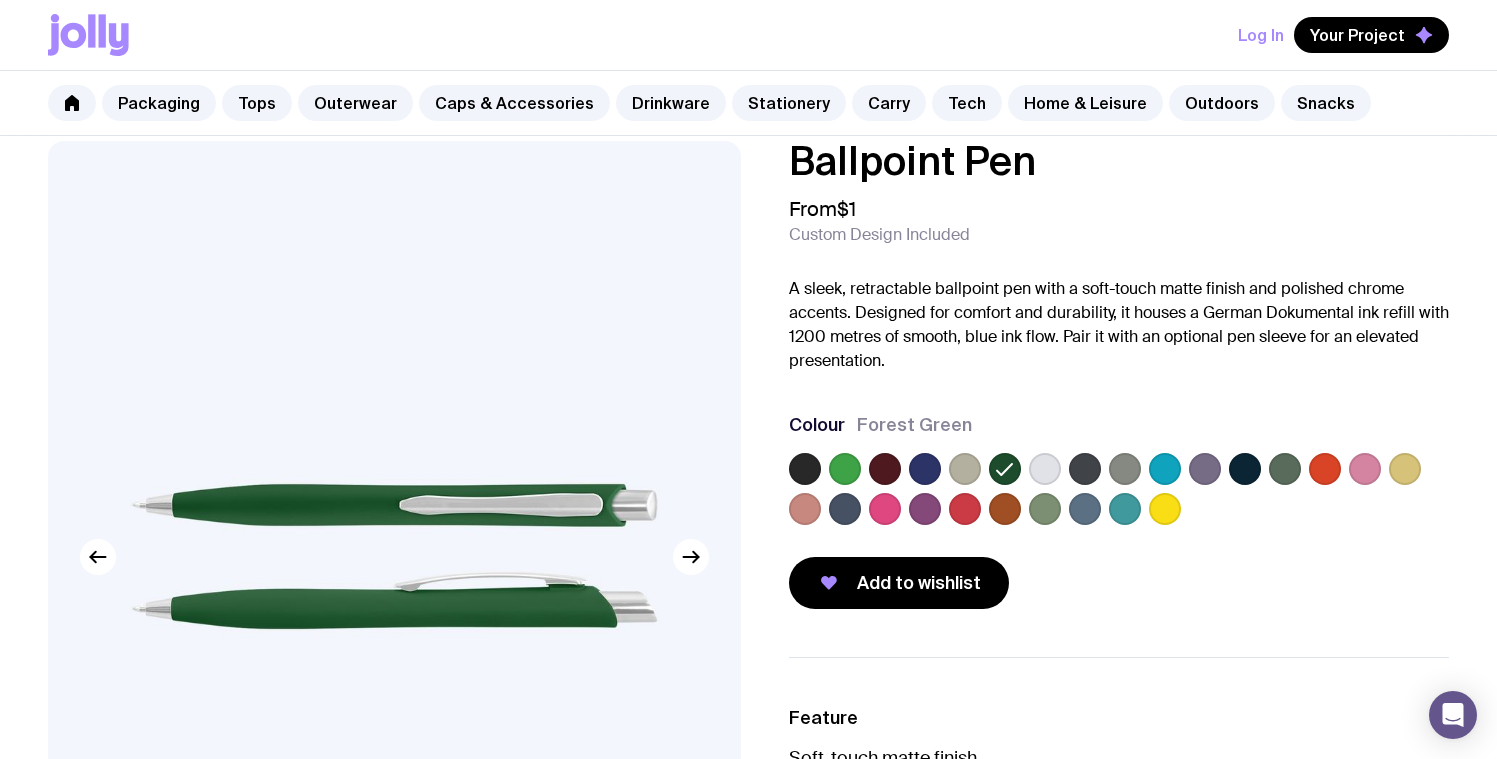 click at bounding box center (1045, 509) 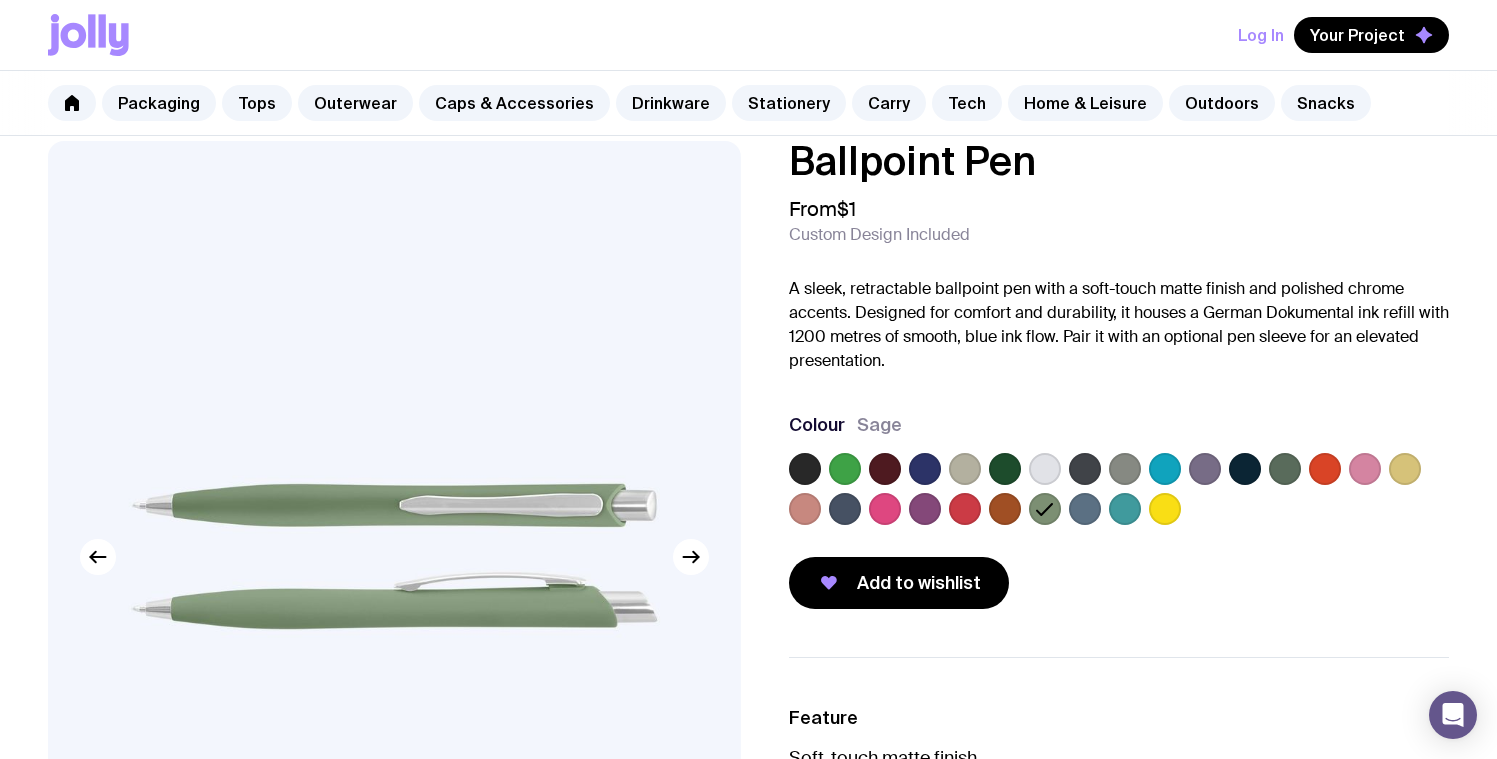 click at bounding box center [1005, 469] 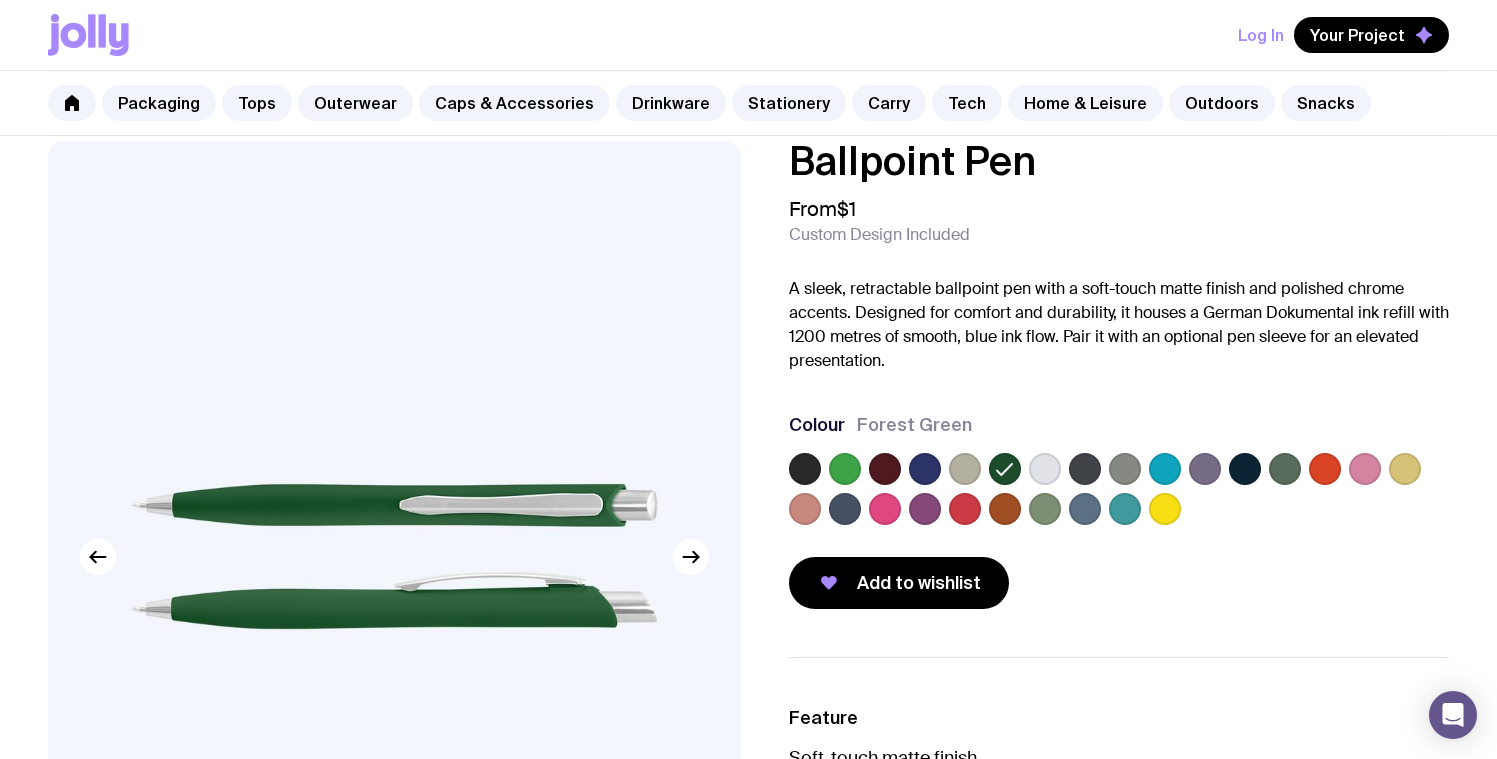click at bounding box center [1045, 509] 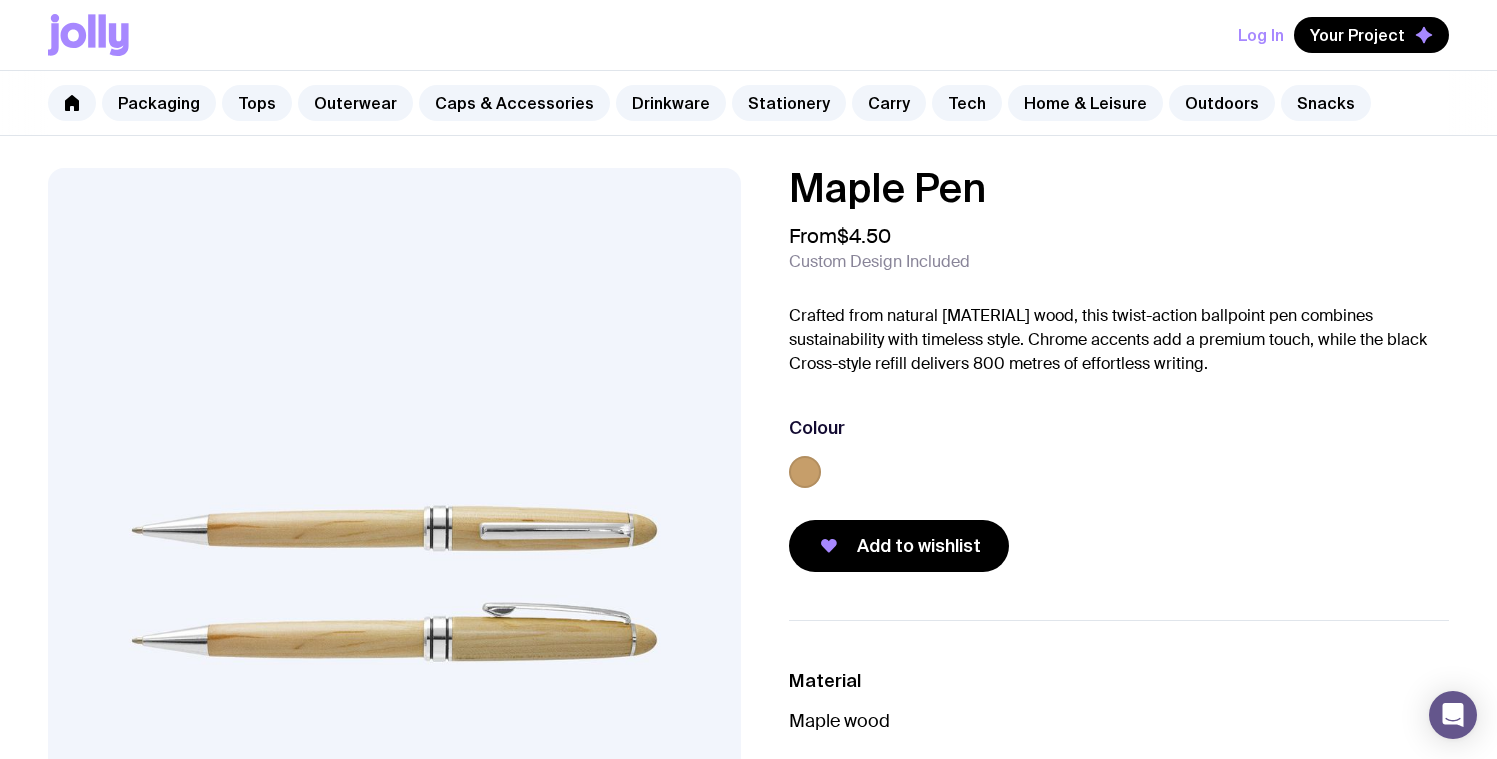scroll, scrollTop: 0, scrollLeft: 0, axis: both 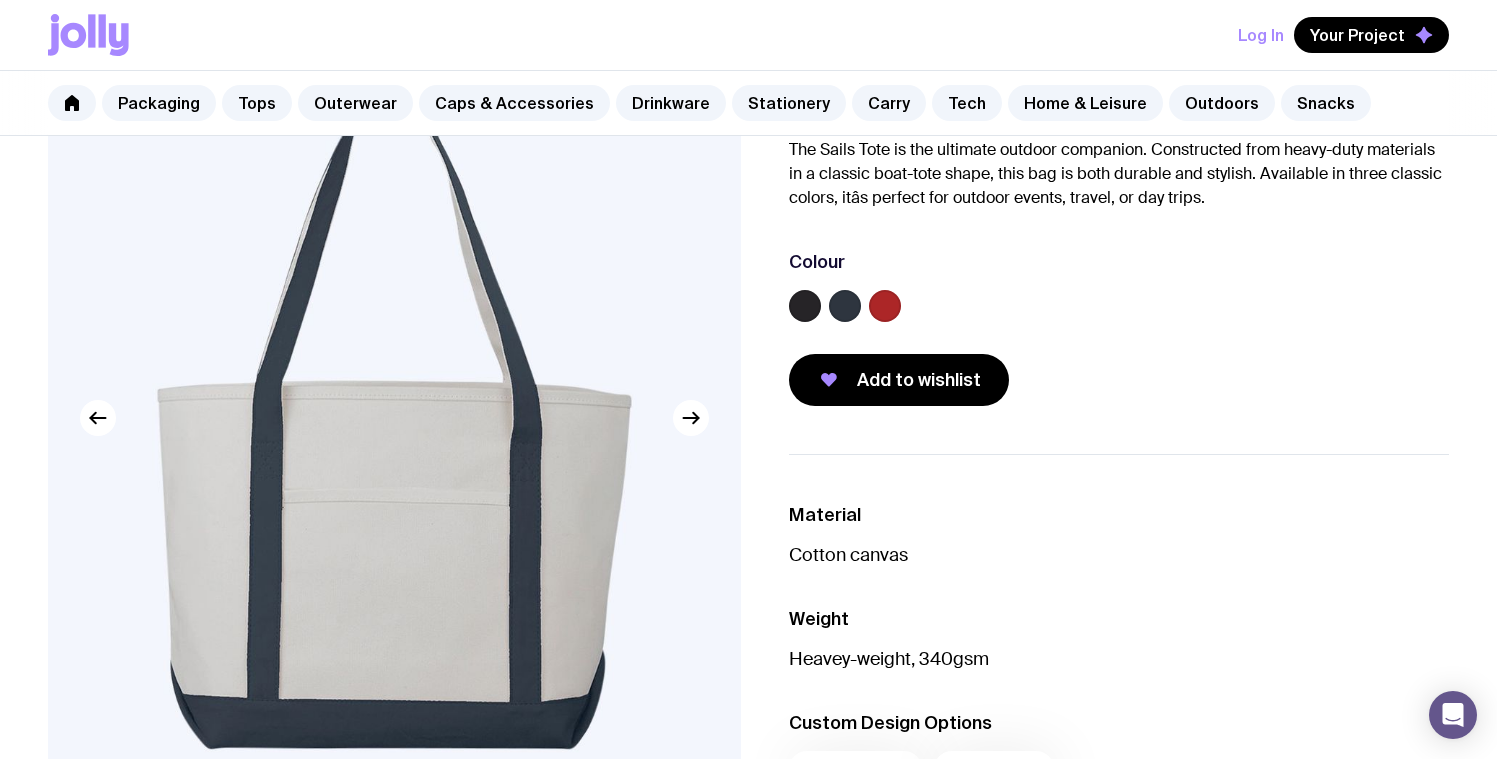 click at bounding box center (845, 306) 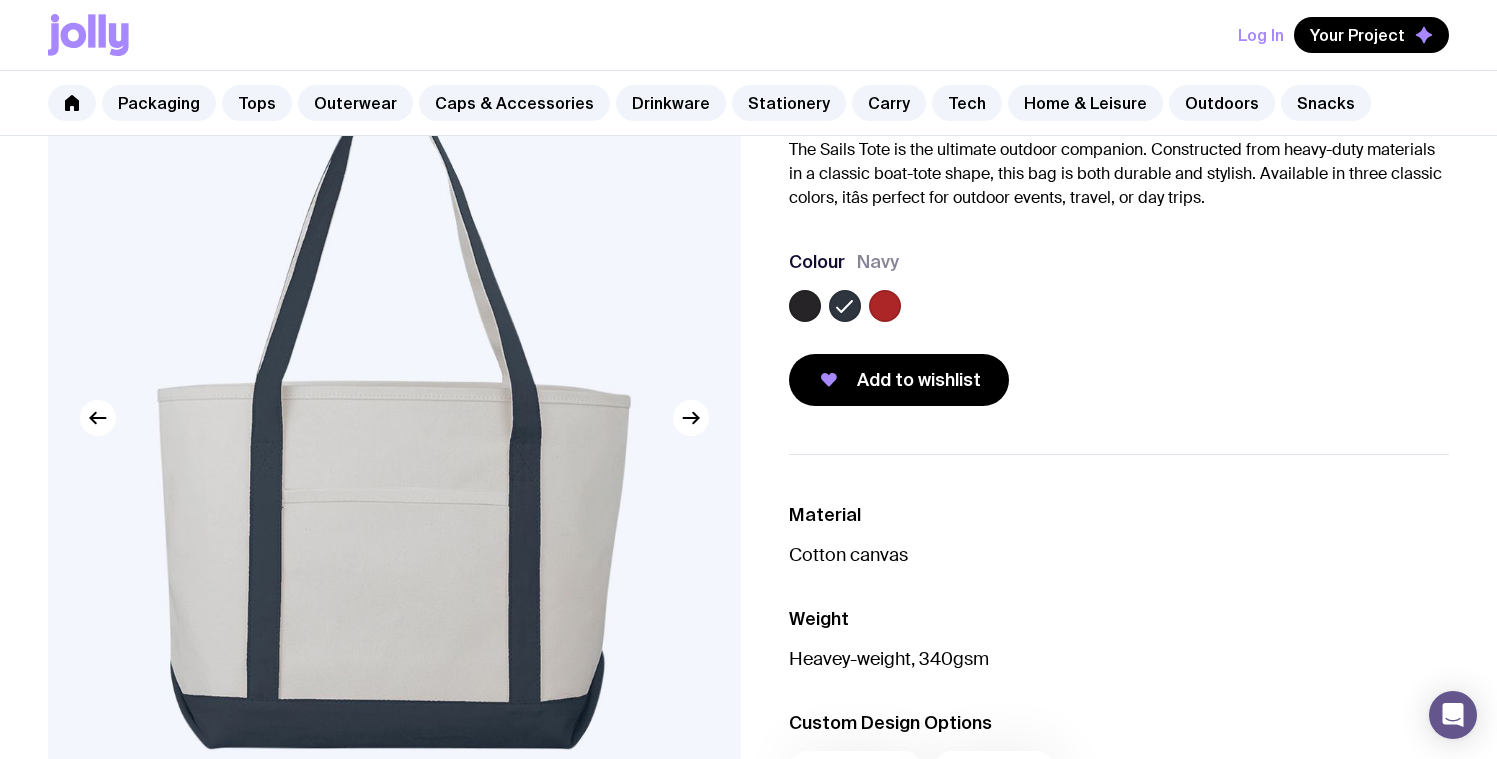 click at bounding box center [885, 306] 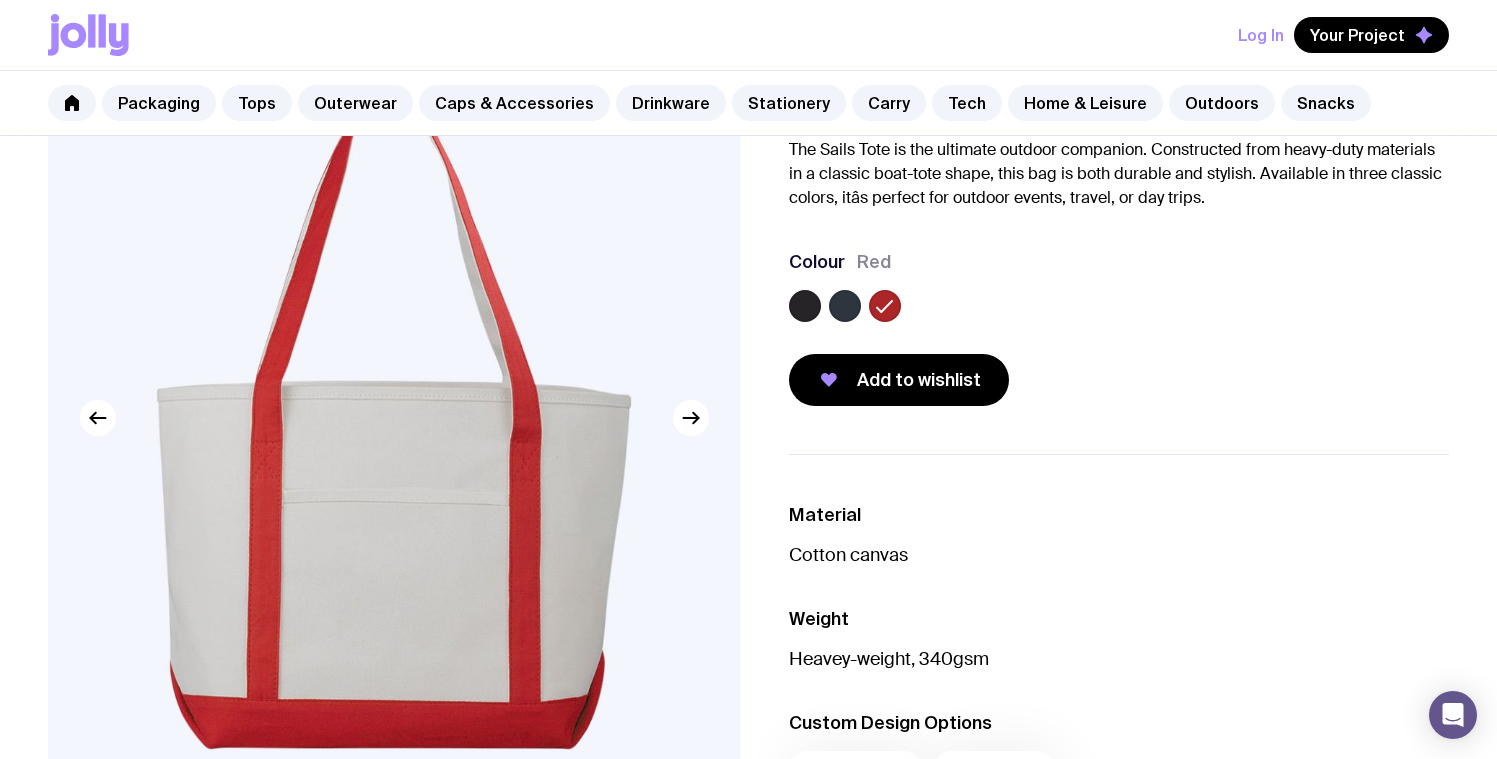 click at bounding box center (805, 306) 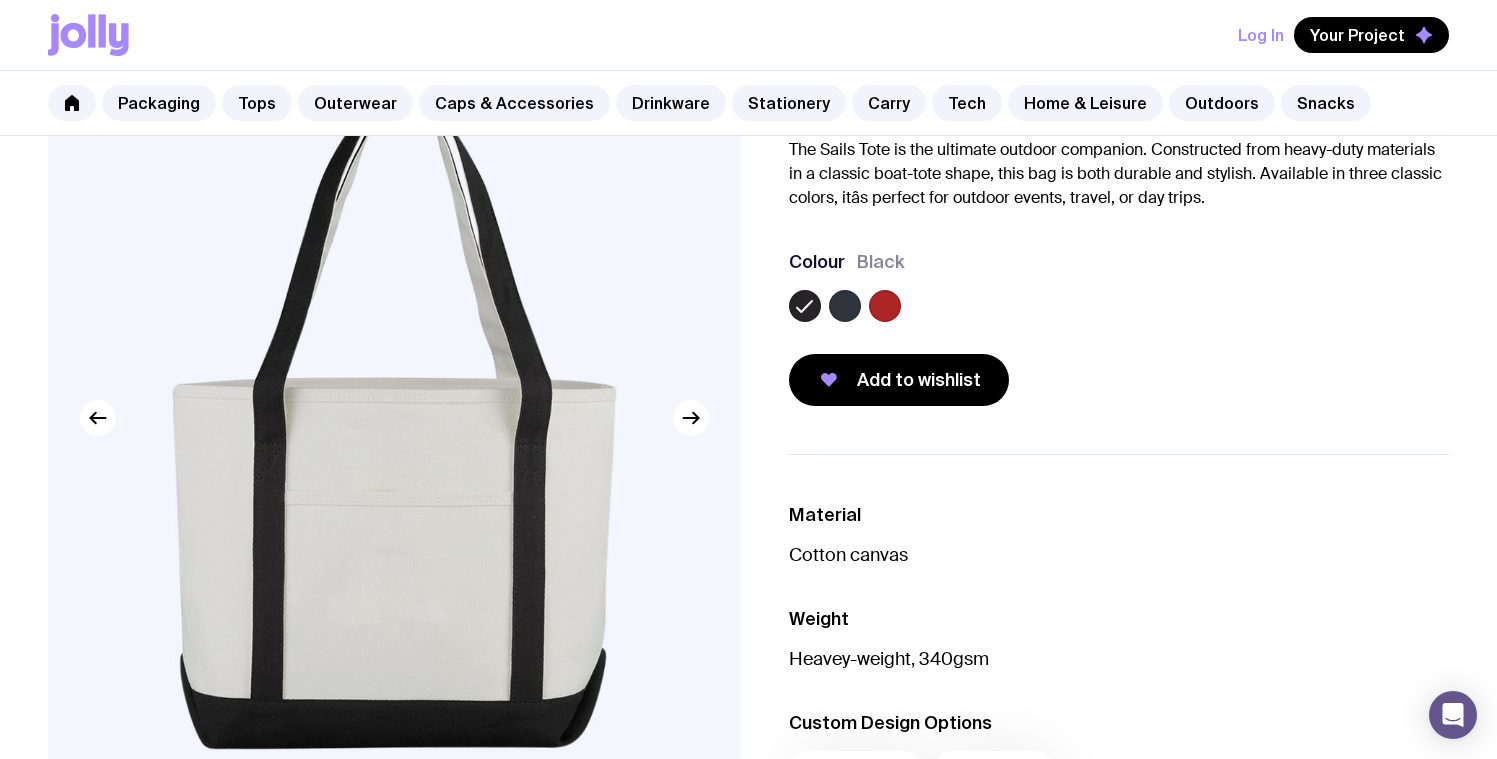click at bounding box center [845, 306] 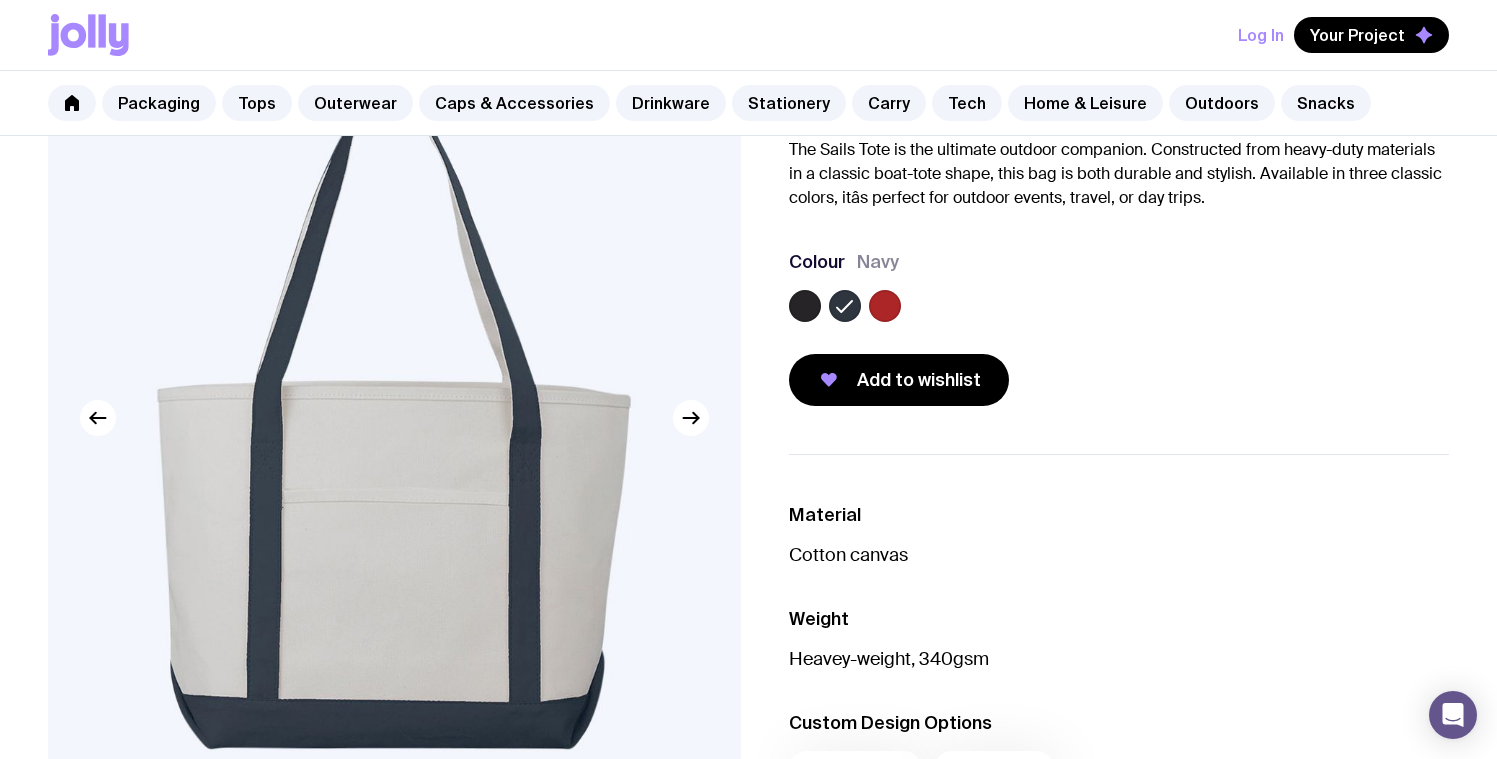 click at bounding box center (805, 306) 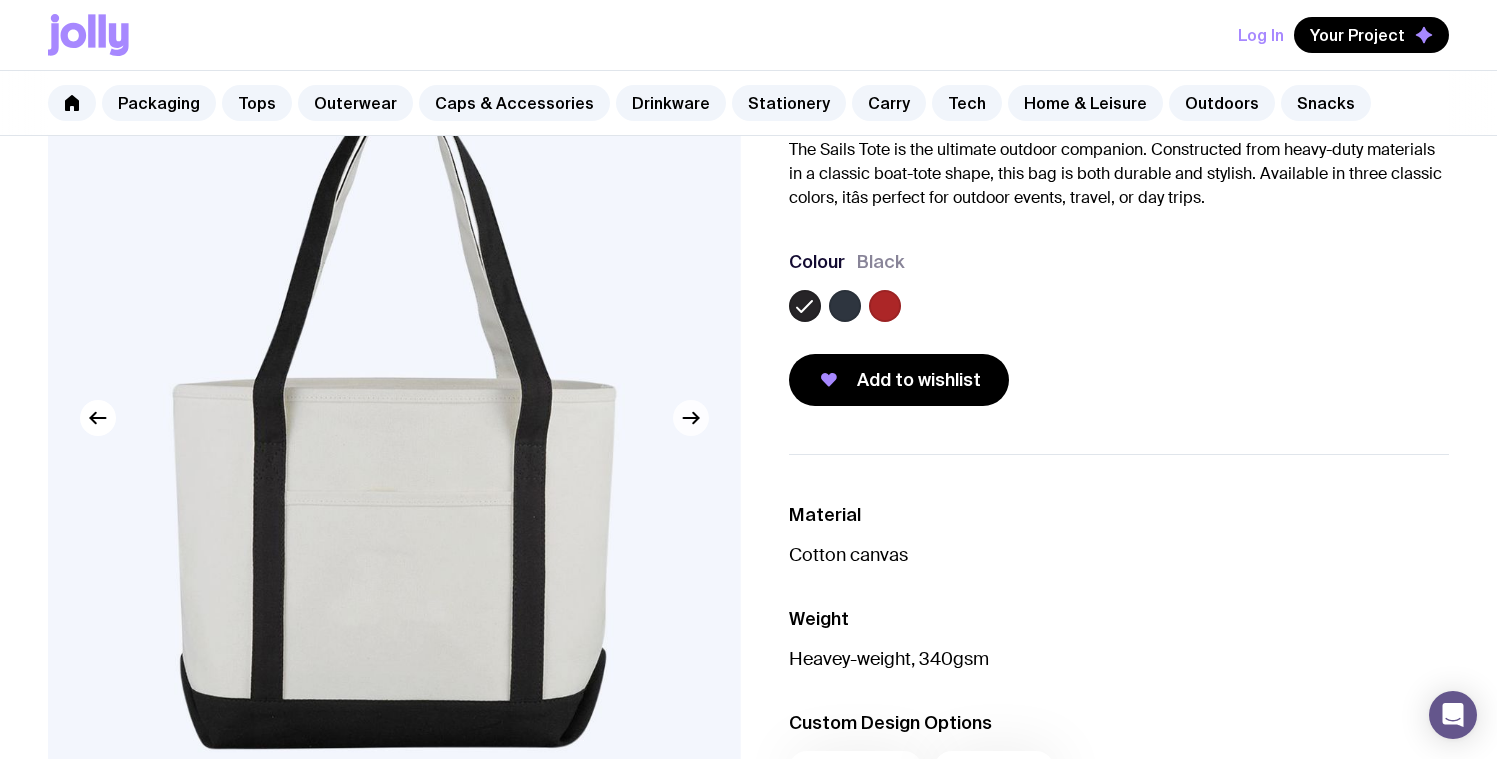 click 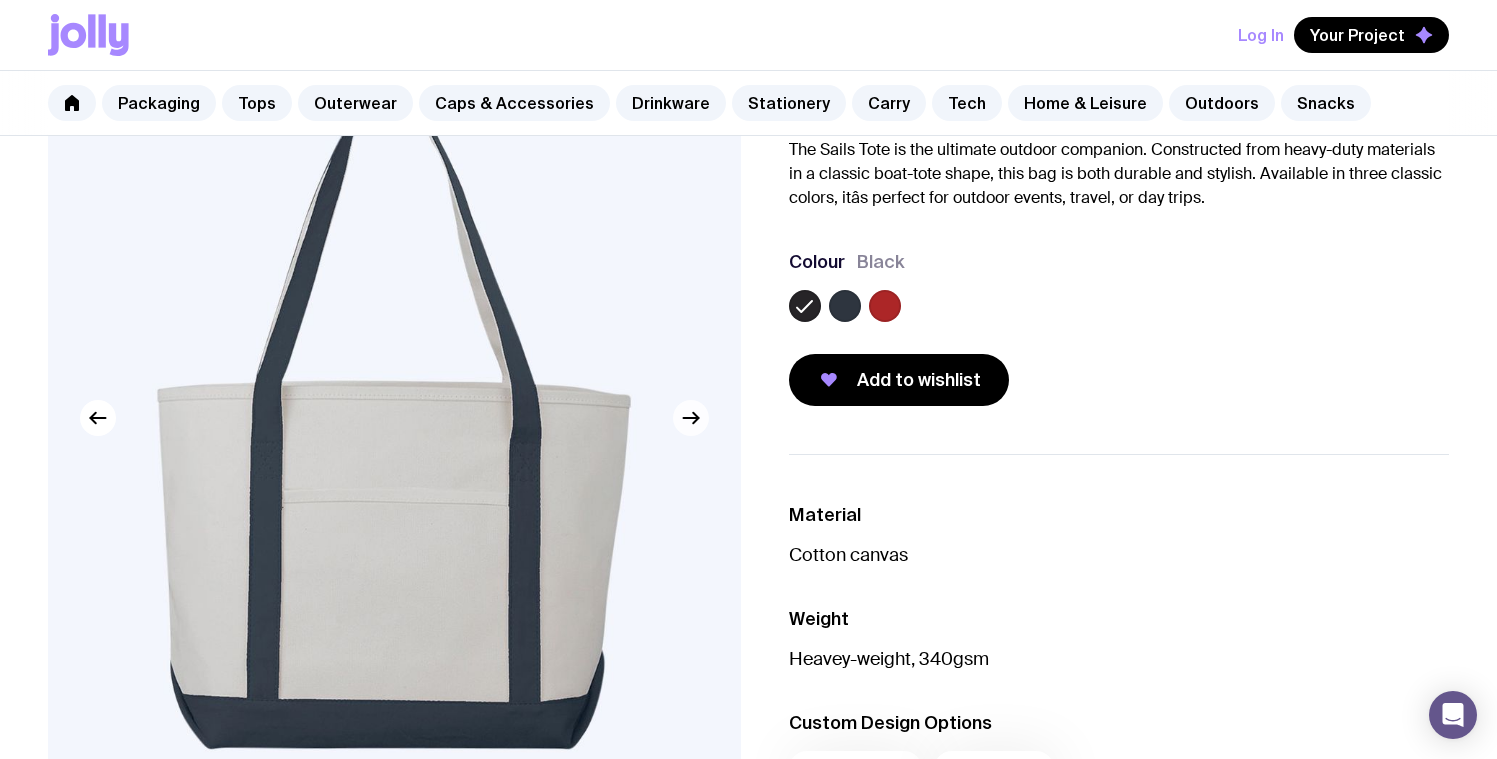 click 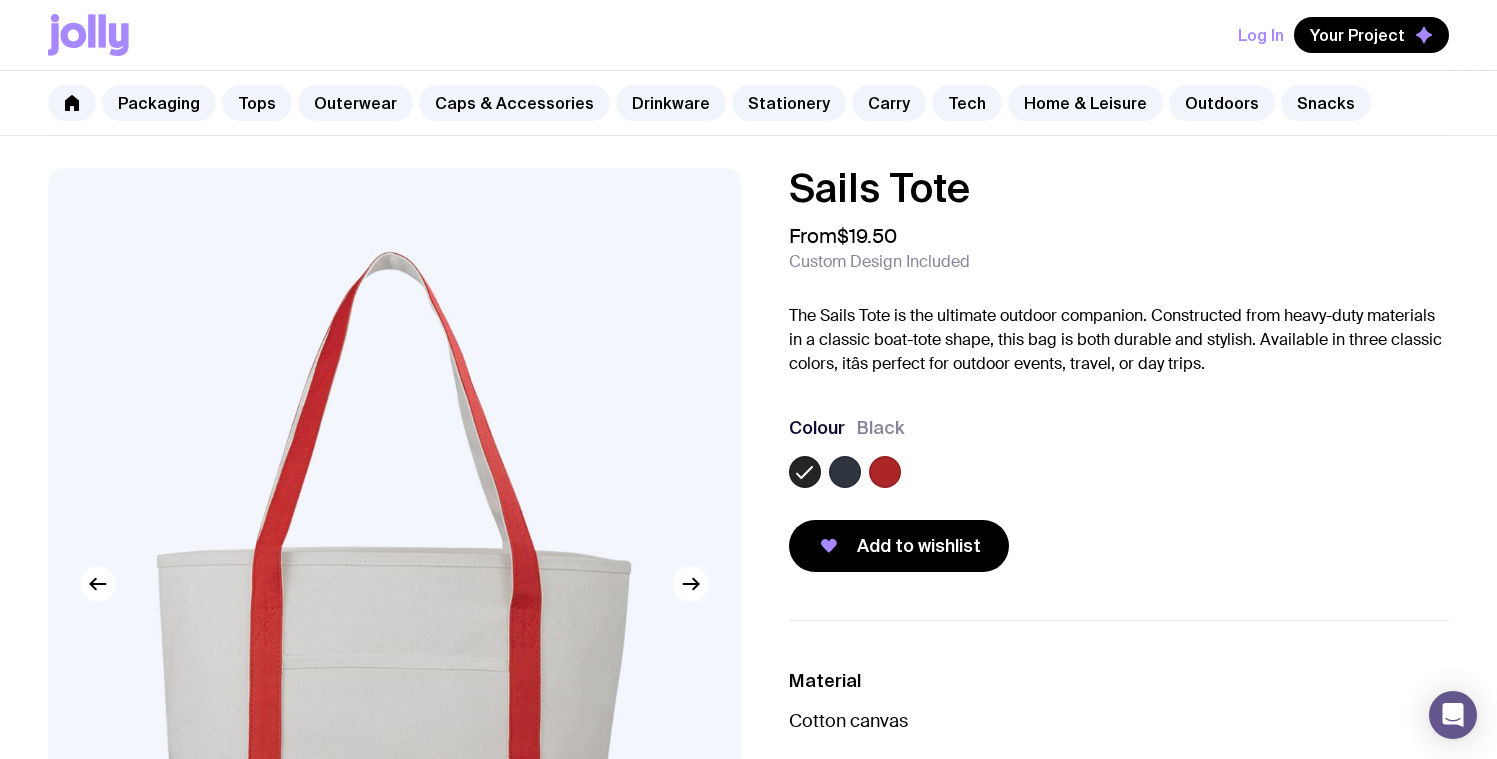 scroll, scrollTop: 0, scrollLeft: 0, axis: both 